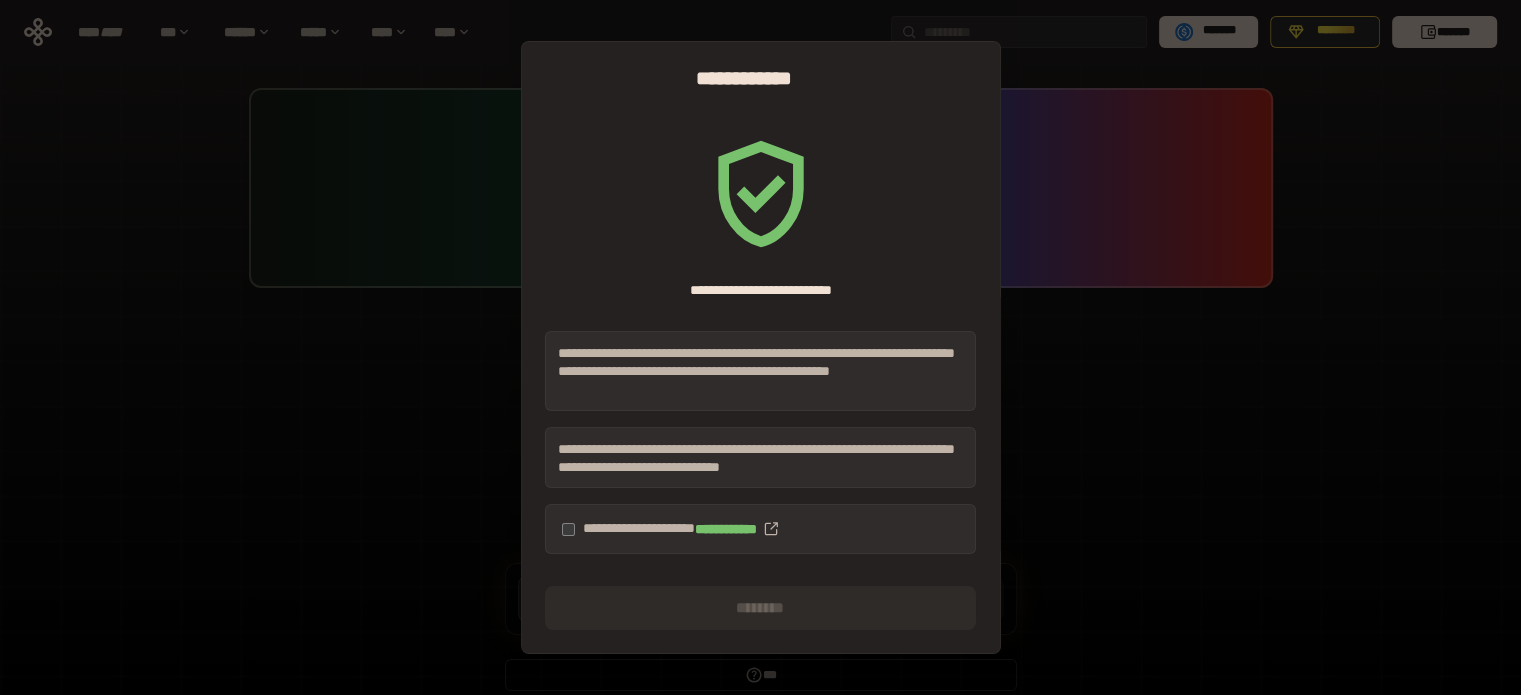 scroll, scrollTop: 87, scrollLeft: 0, axis: vertical 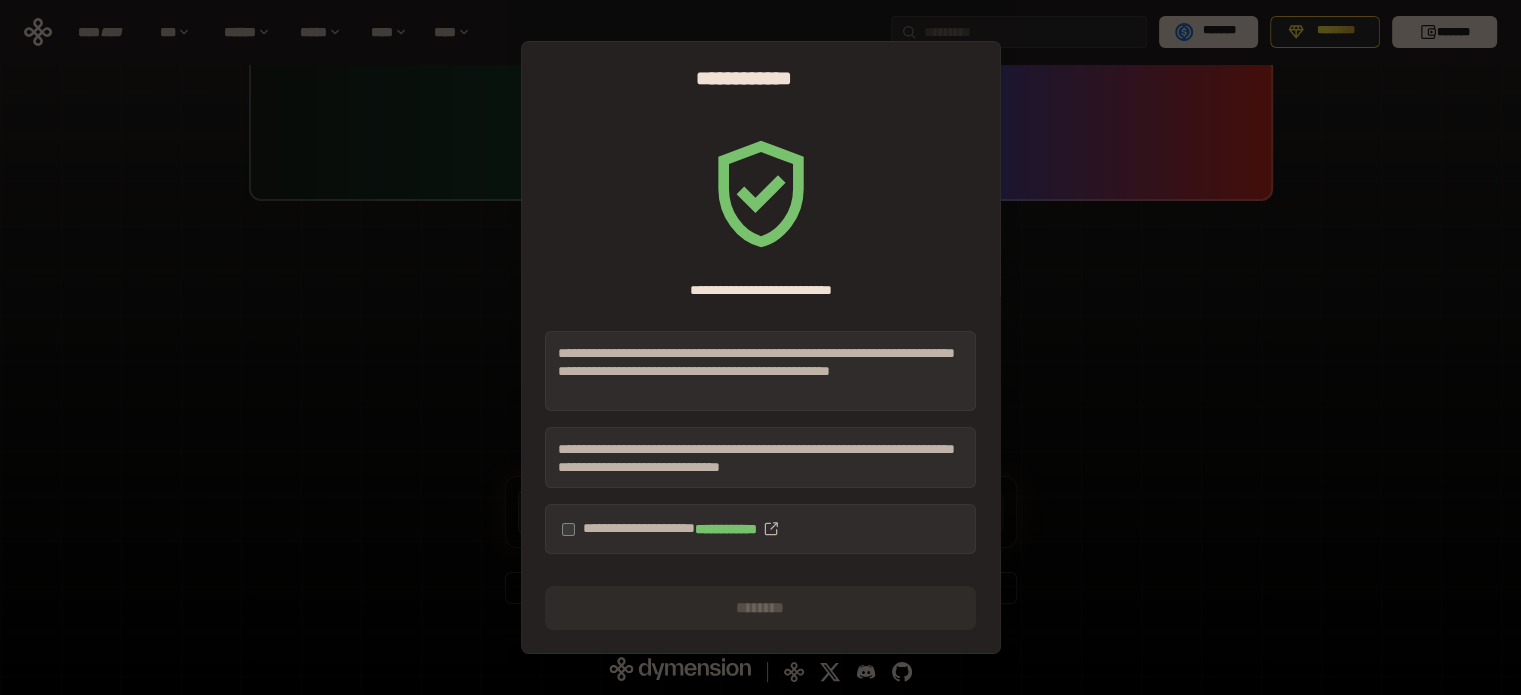 click on "**********" at bounding box center (760, 529) 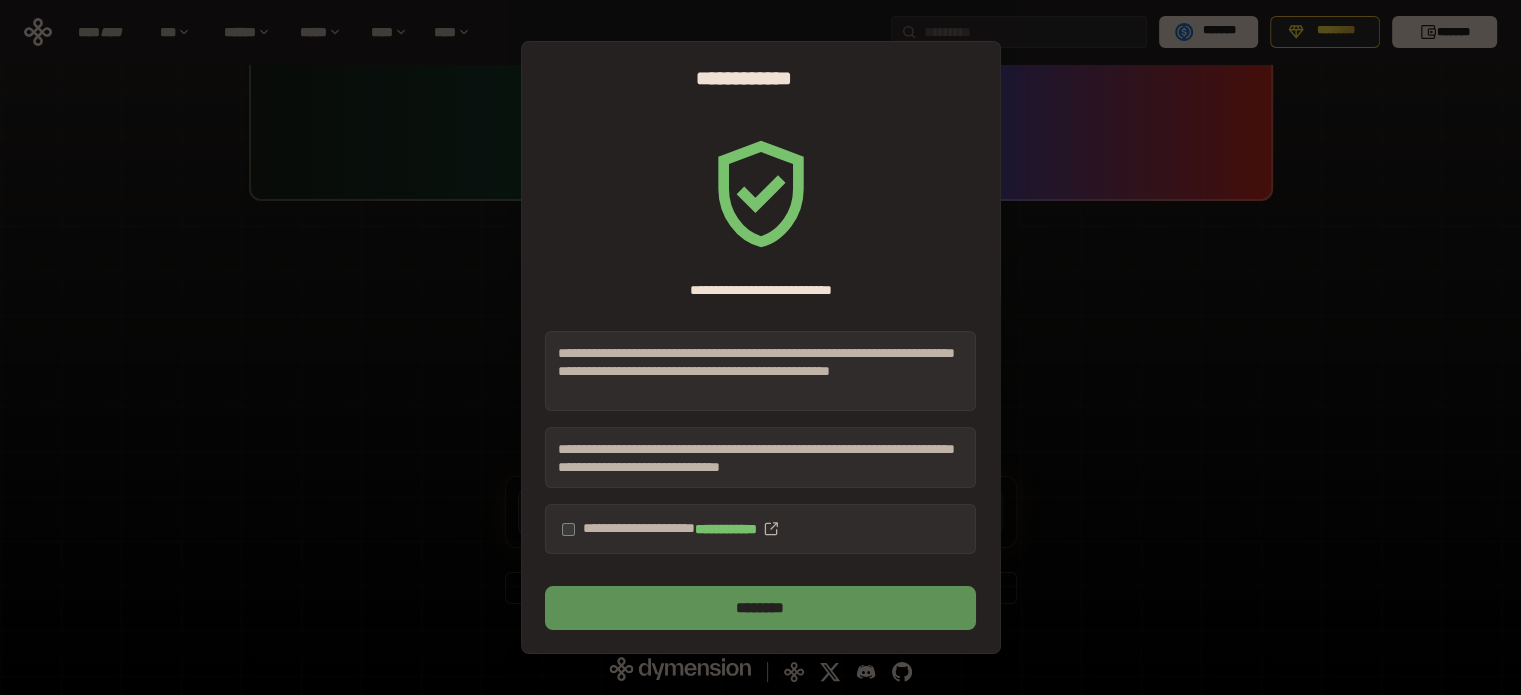 click on "********" at bounding box center (760, 608) 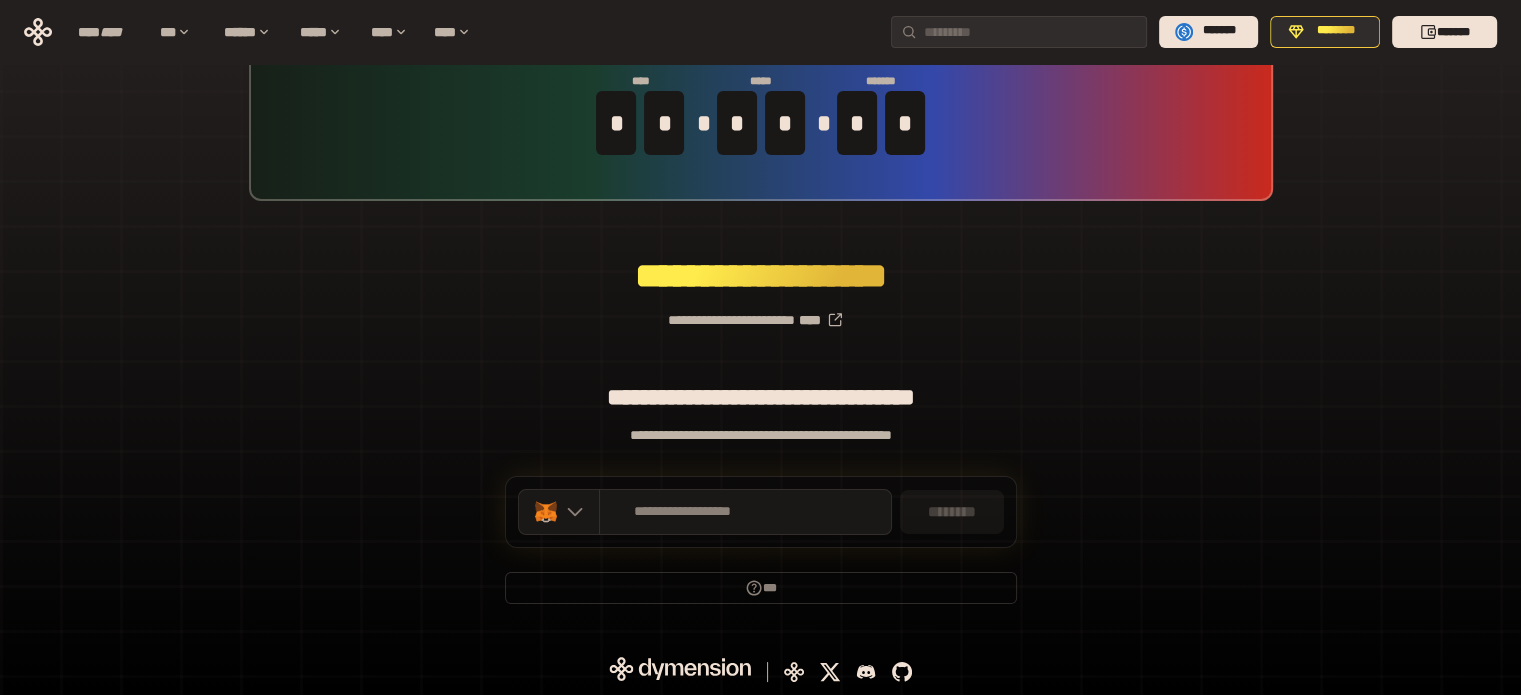 scroll, scrollTop: 0, scrollLeft: 0, axis: both 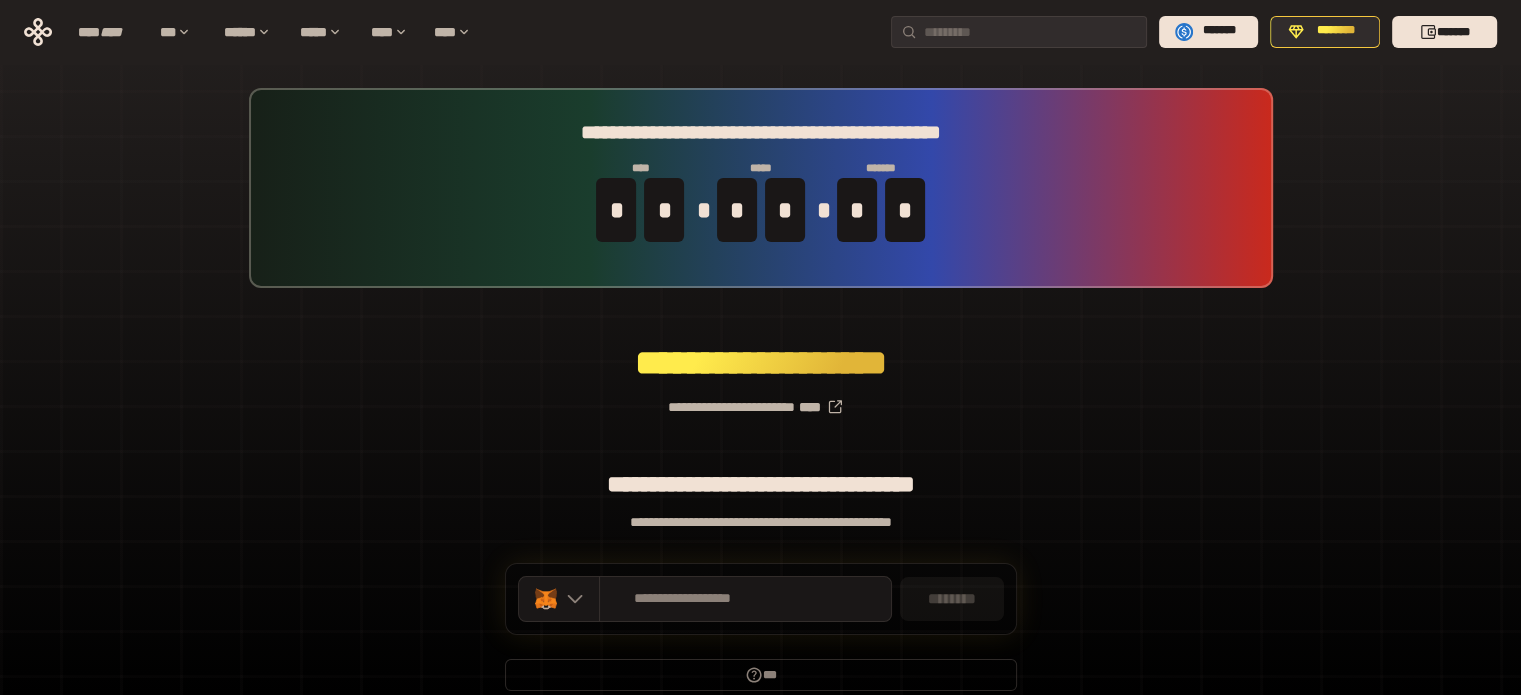 click on "**********" at bounding box center [761, 188] 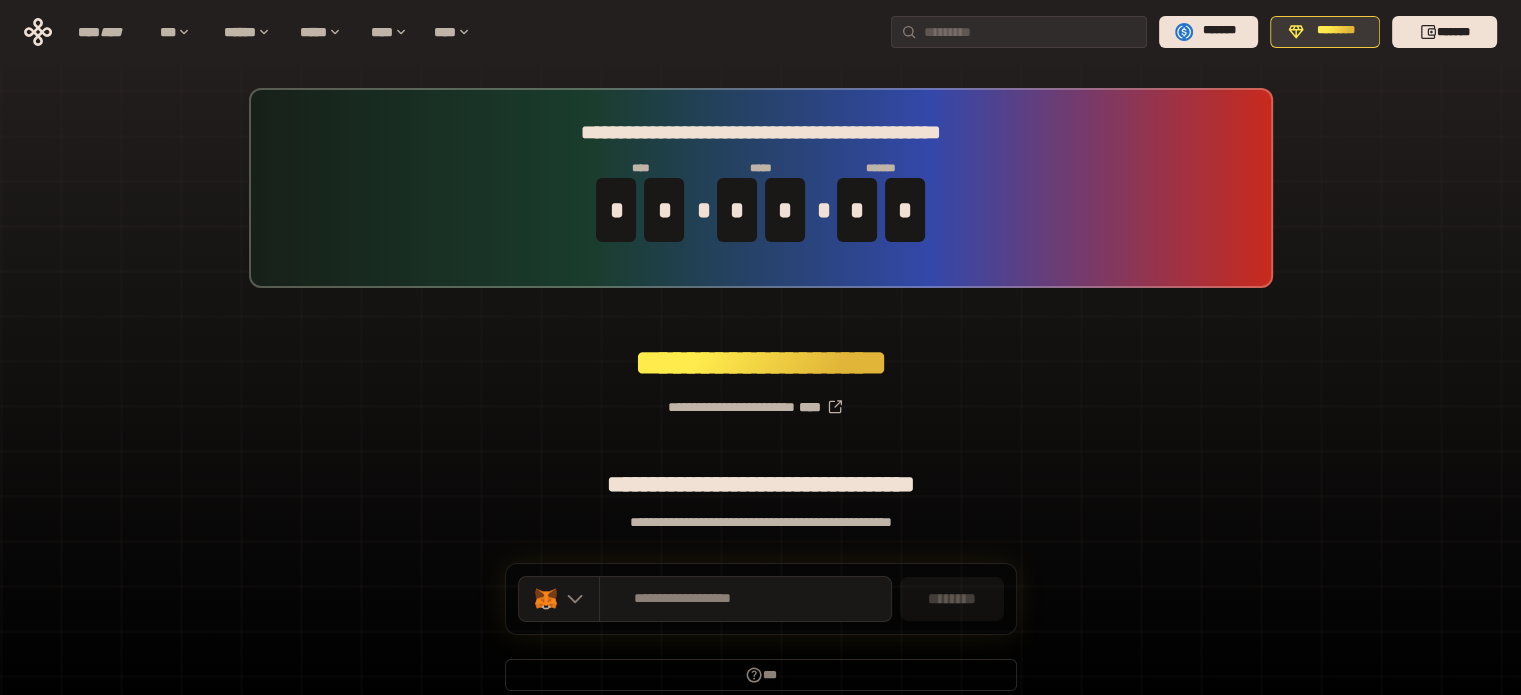 click on "********" at bounding box center (1336, 31) 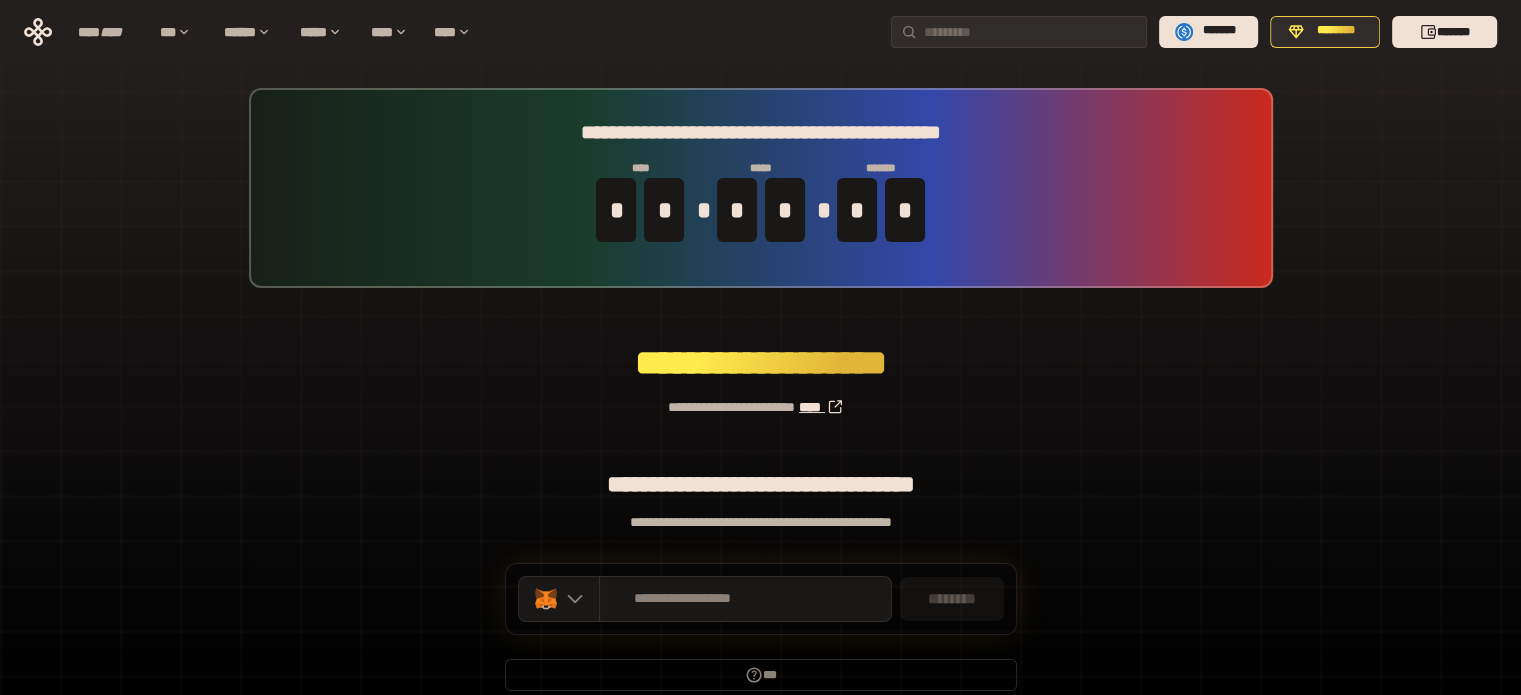 click 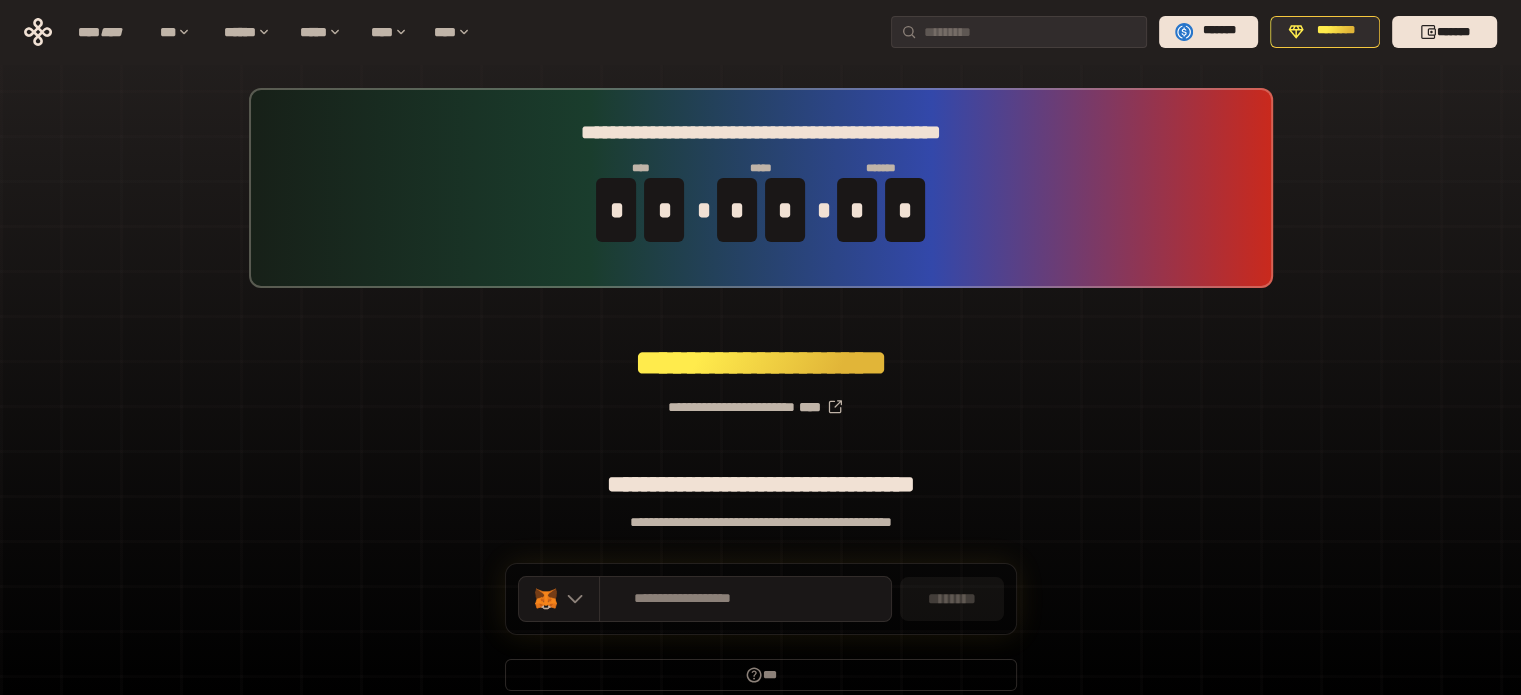 click on "**********" at bounding box center [760, 399] 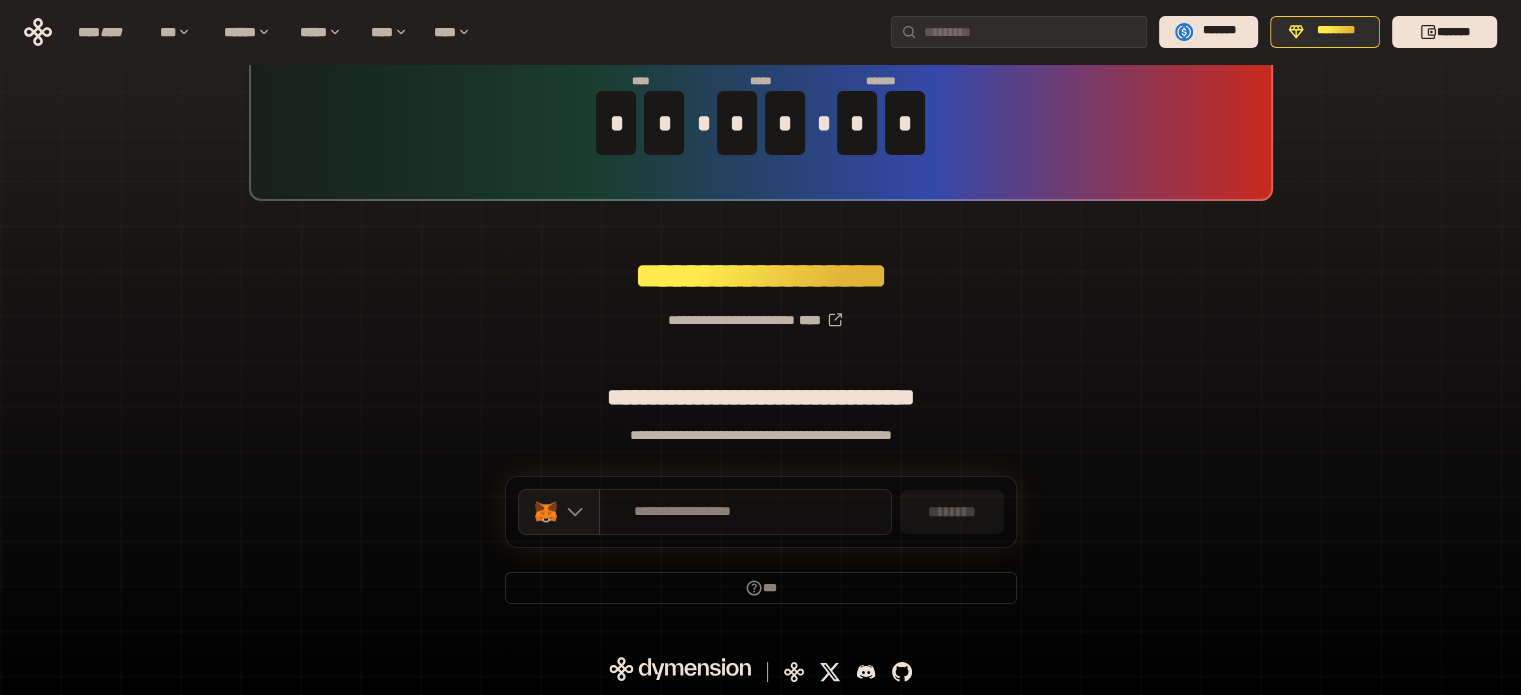click on "**********" at bounding box center [683, 512] 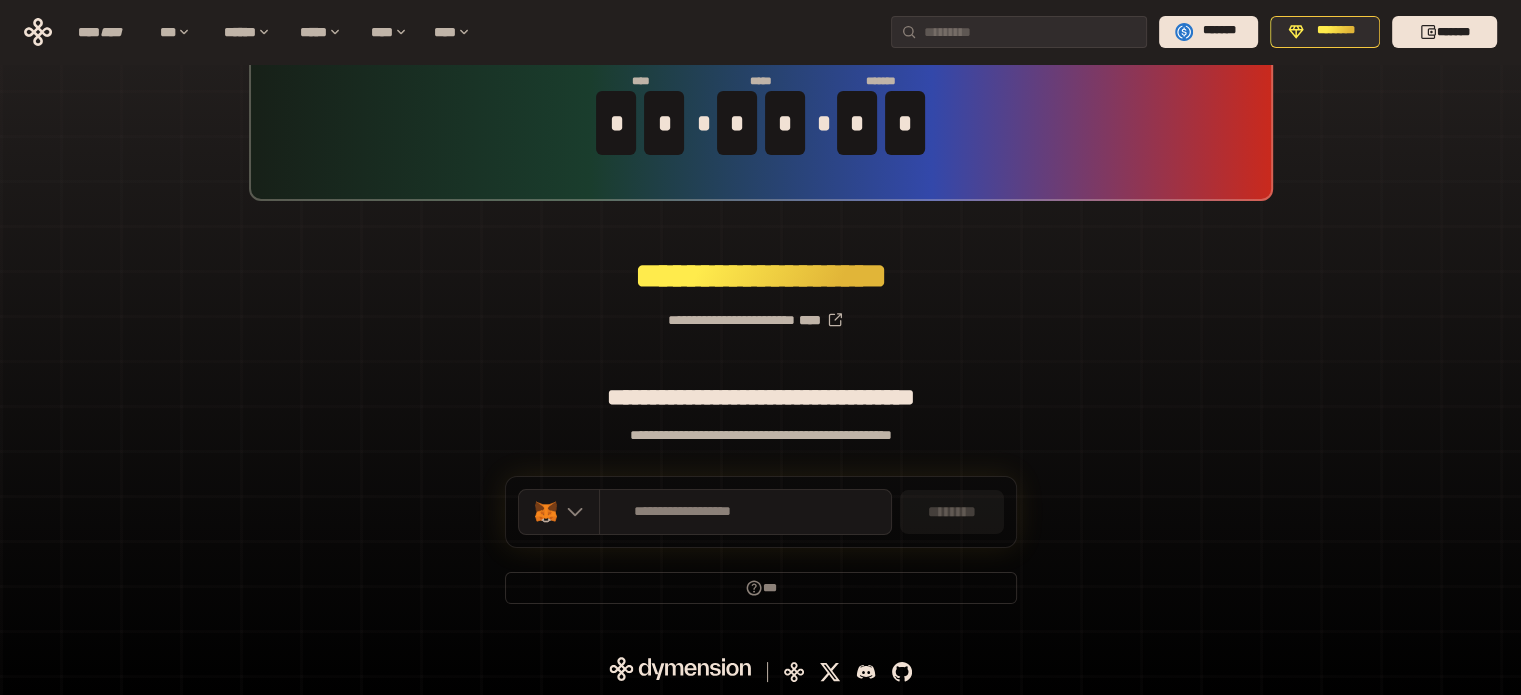 click at bounding box center [559, 512] 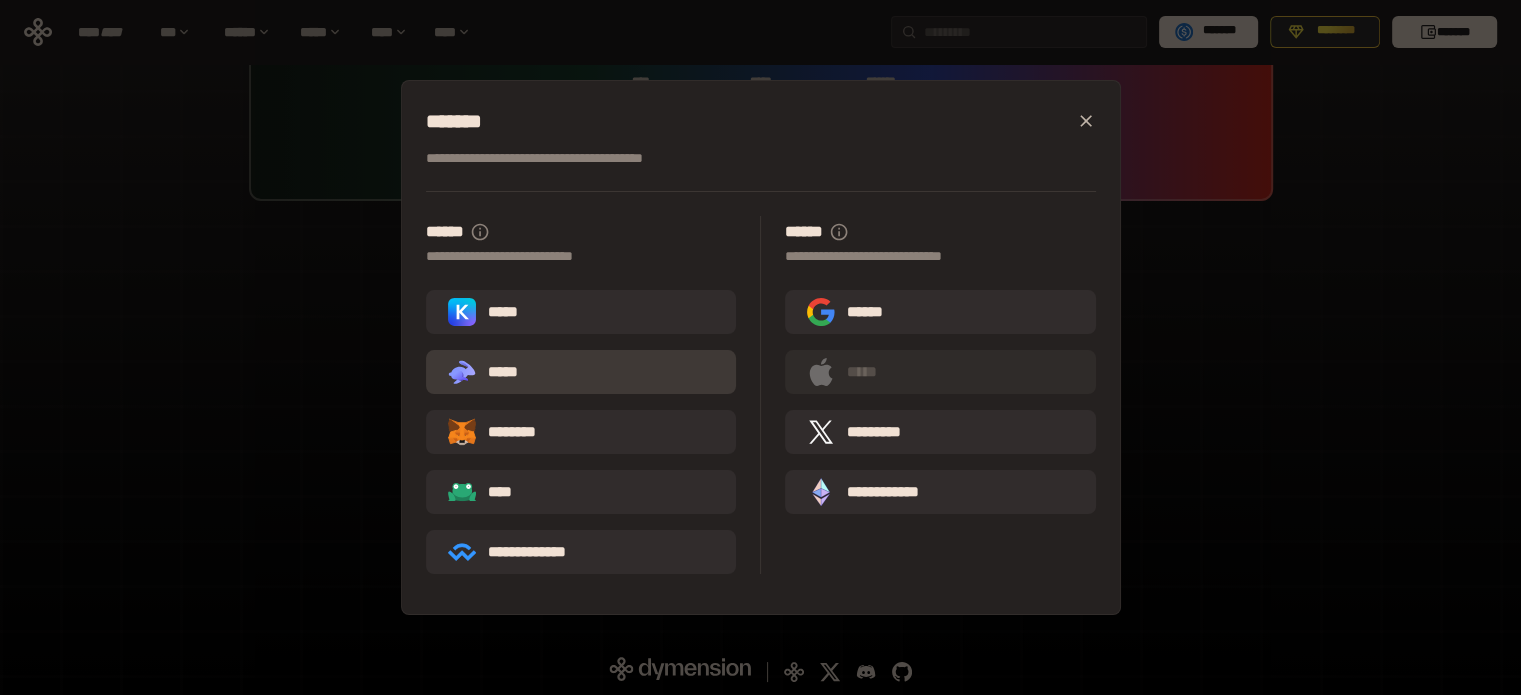 click on ".st0{fill:url(#SVGID_1_);}
.st1{fill-rule:evenodd;clip-rule:evenodd;fill:url(#SVGID_00000161597173617360504640000012432366591255278478_);}
.st2{fill-rule:evenodd;clip-rule:evenodd;fill:url(#SVGID_00000021803777515098205300000017382971856690286485_);}
.st3{fill:url(#SVGID_00000031192219548086493050000012287181694732331425_);}
*****" at bounding box center [581, 372] 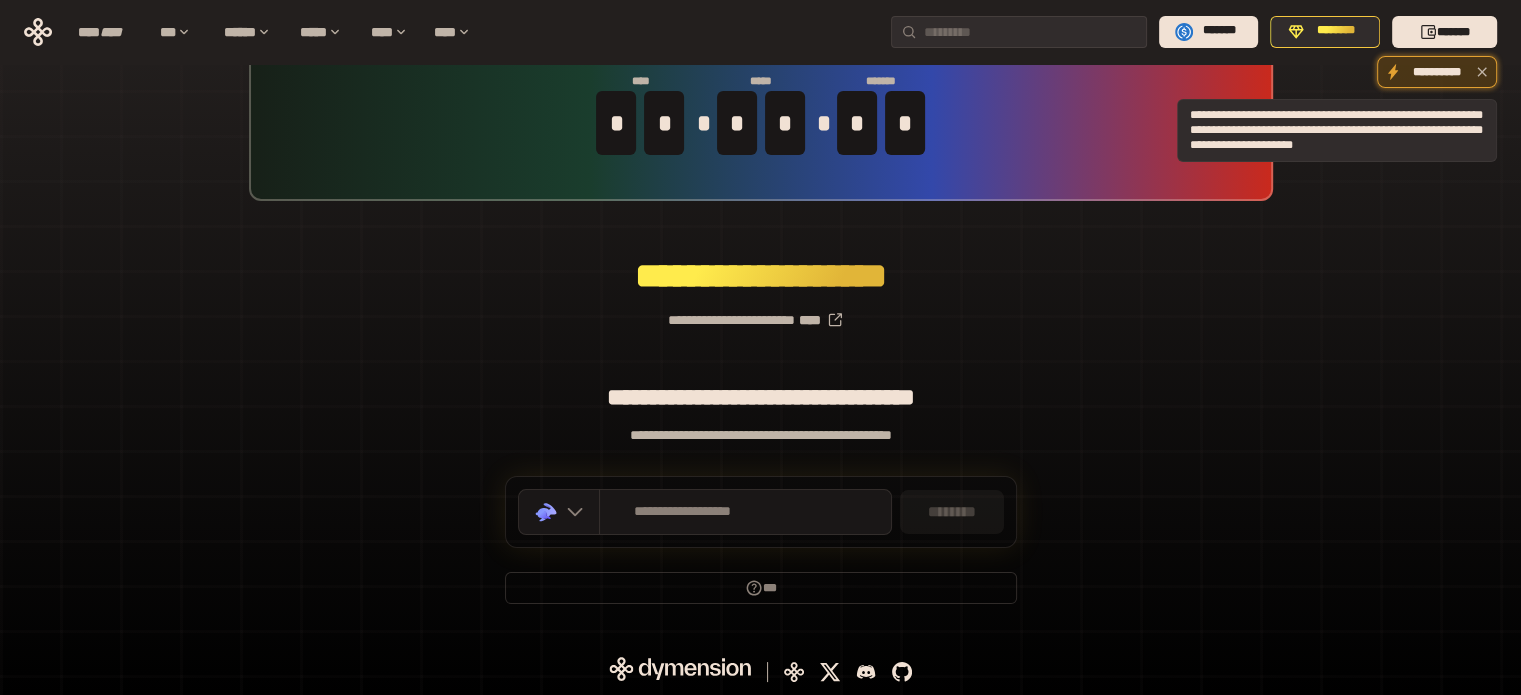 click on "**********" at bounding box center [1437, 72] 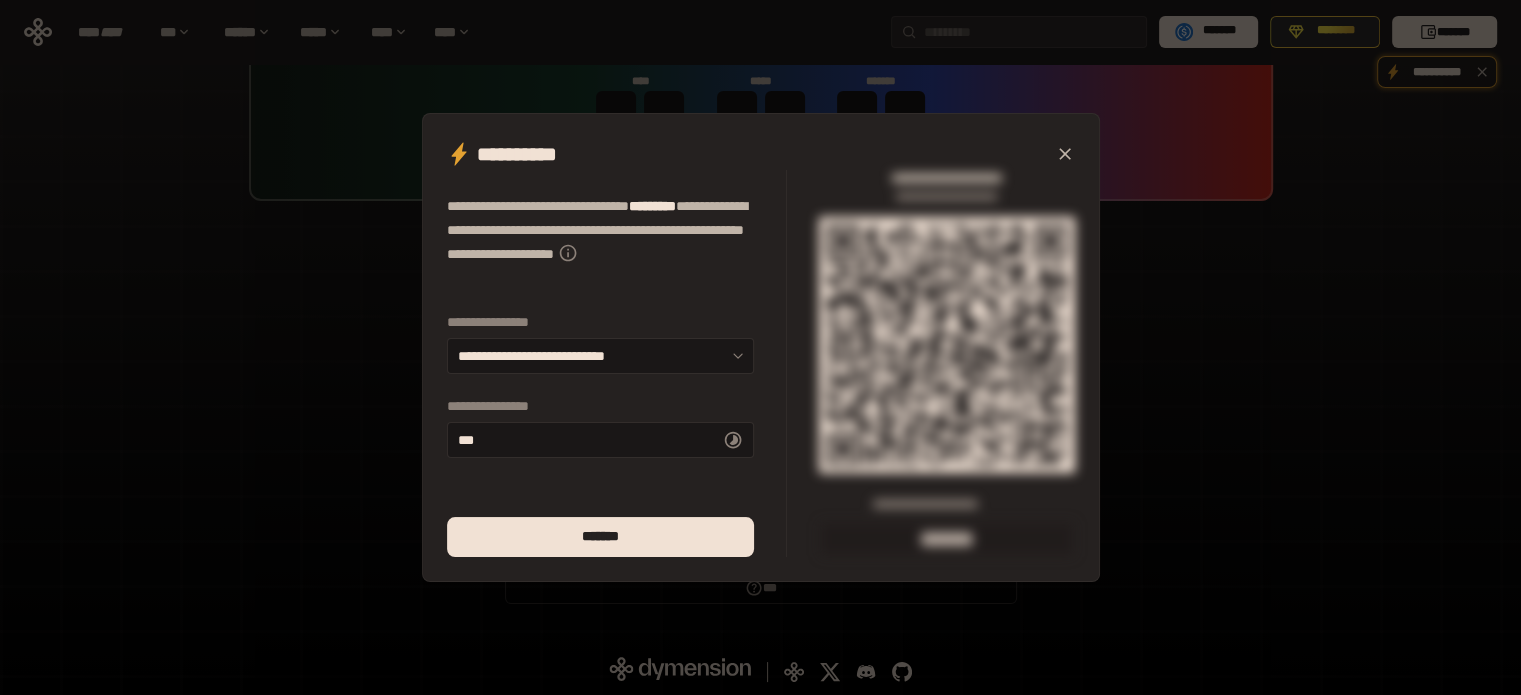 click on "**********" at bounding box center [760, 347] 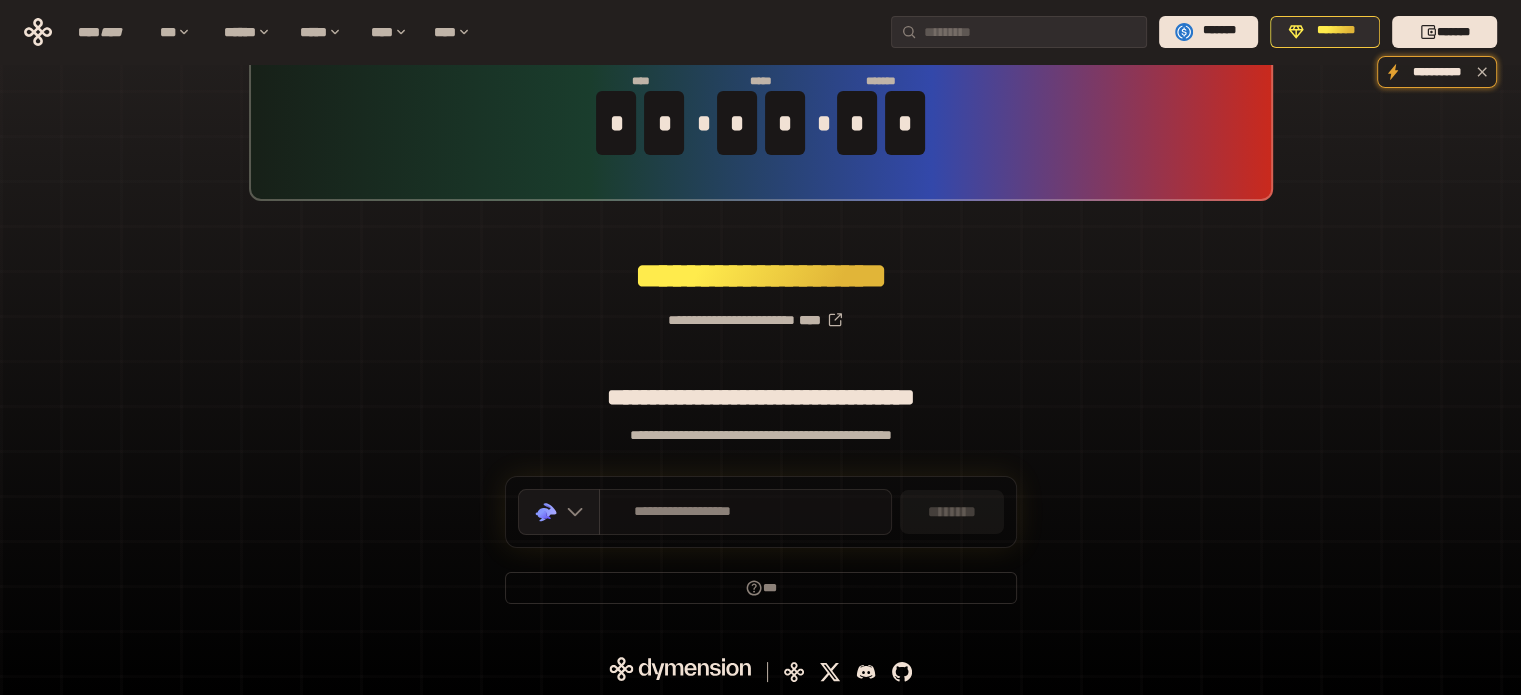 click on "**********" at bounding box center (683, 512) 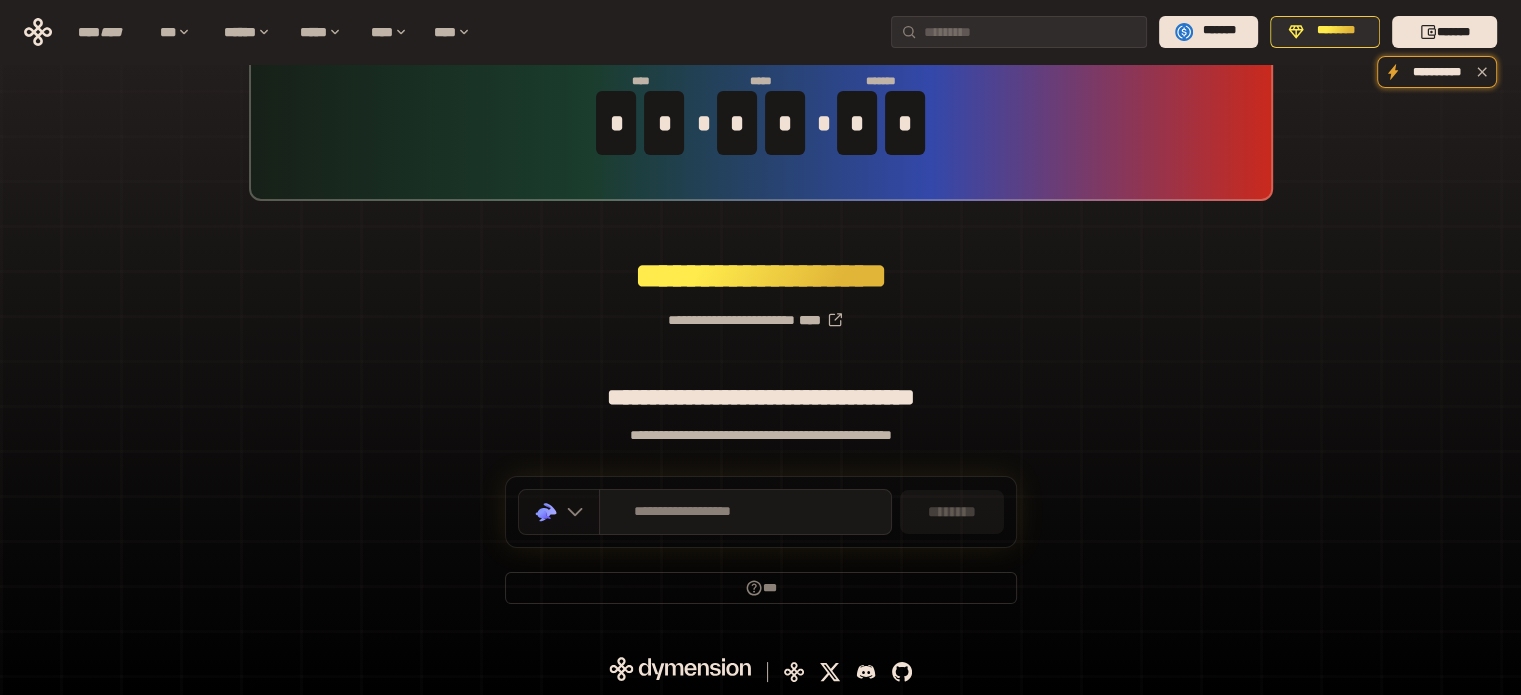 click 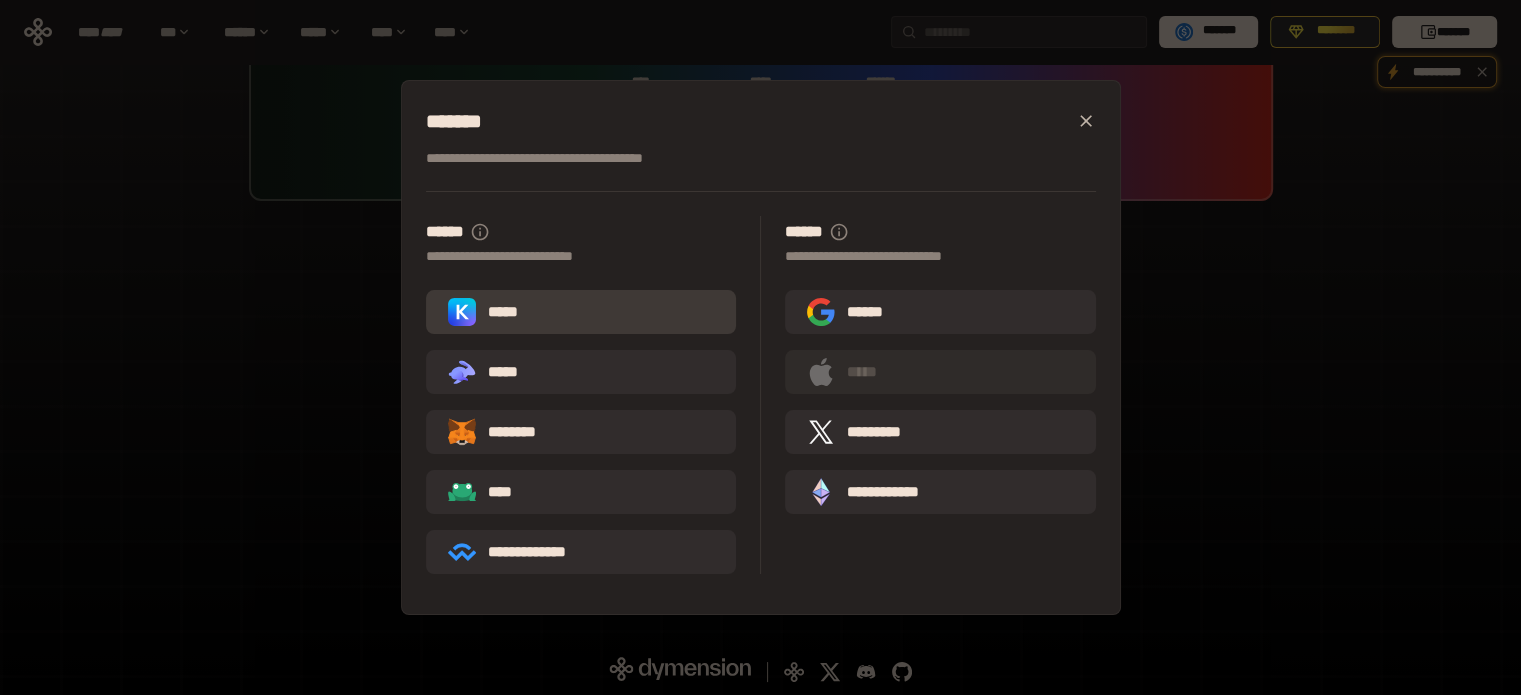 click on "*****" at bounding box center [581, 312] 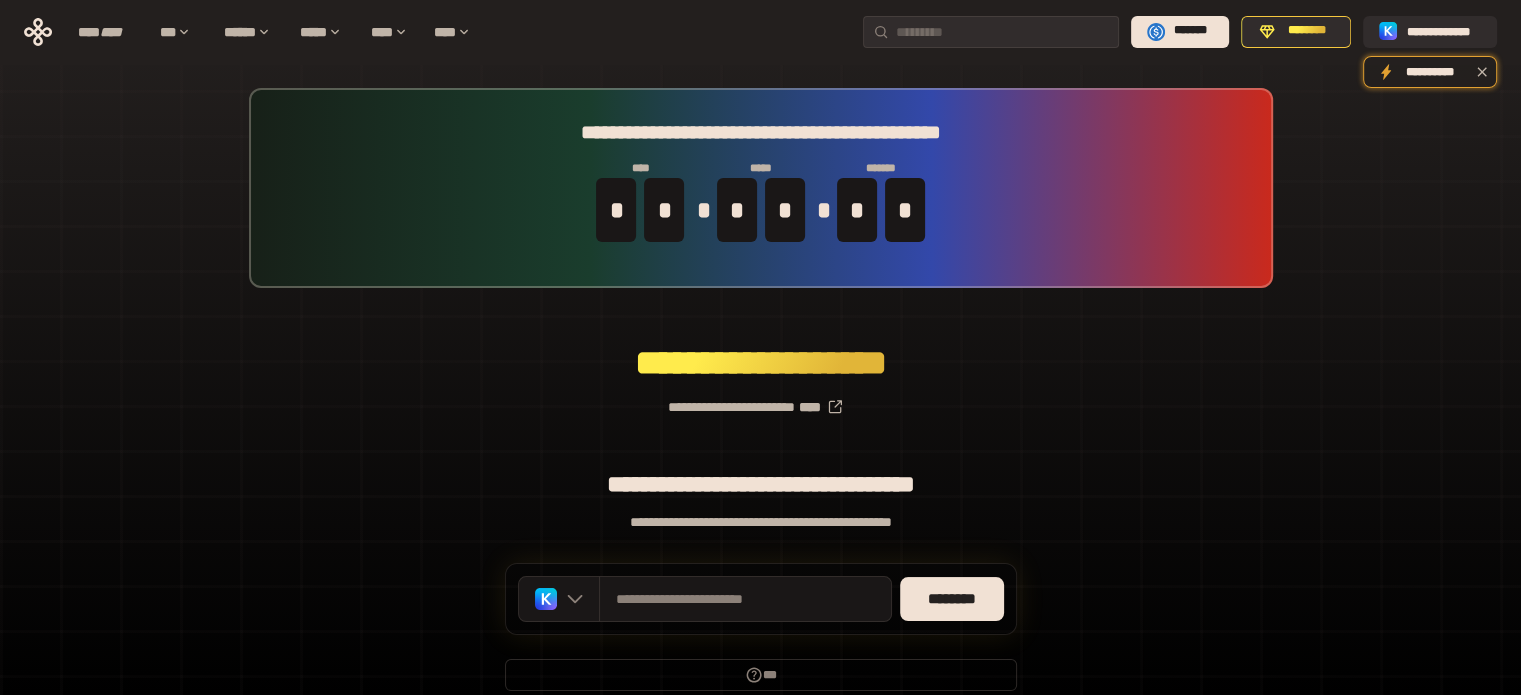 scroll, scrollTop: 87, scrollLeft: 0, axis: vertical 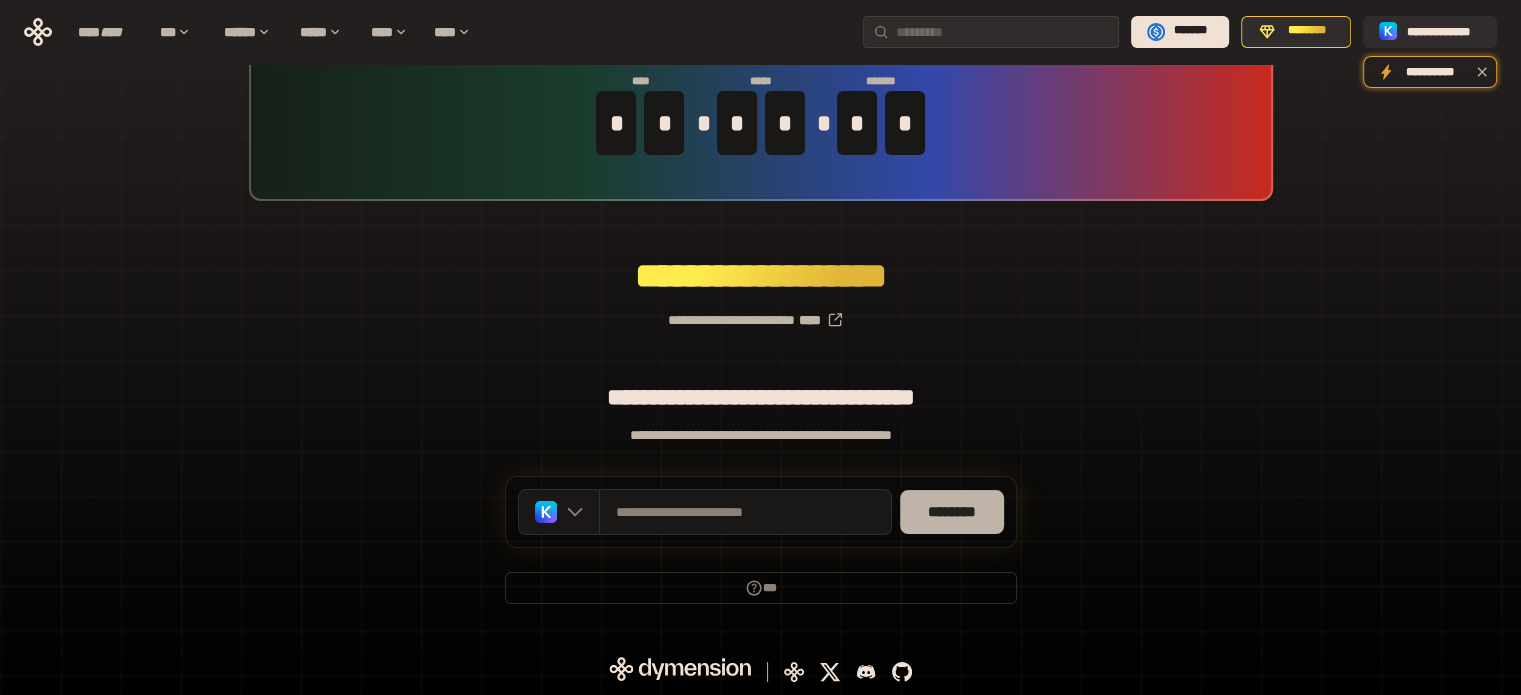click on "********" at bounding box center [952, 512] 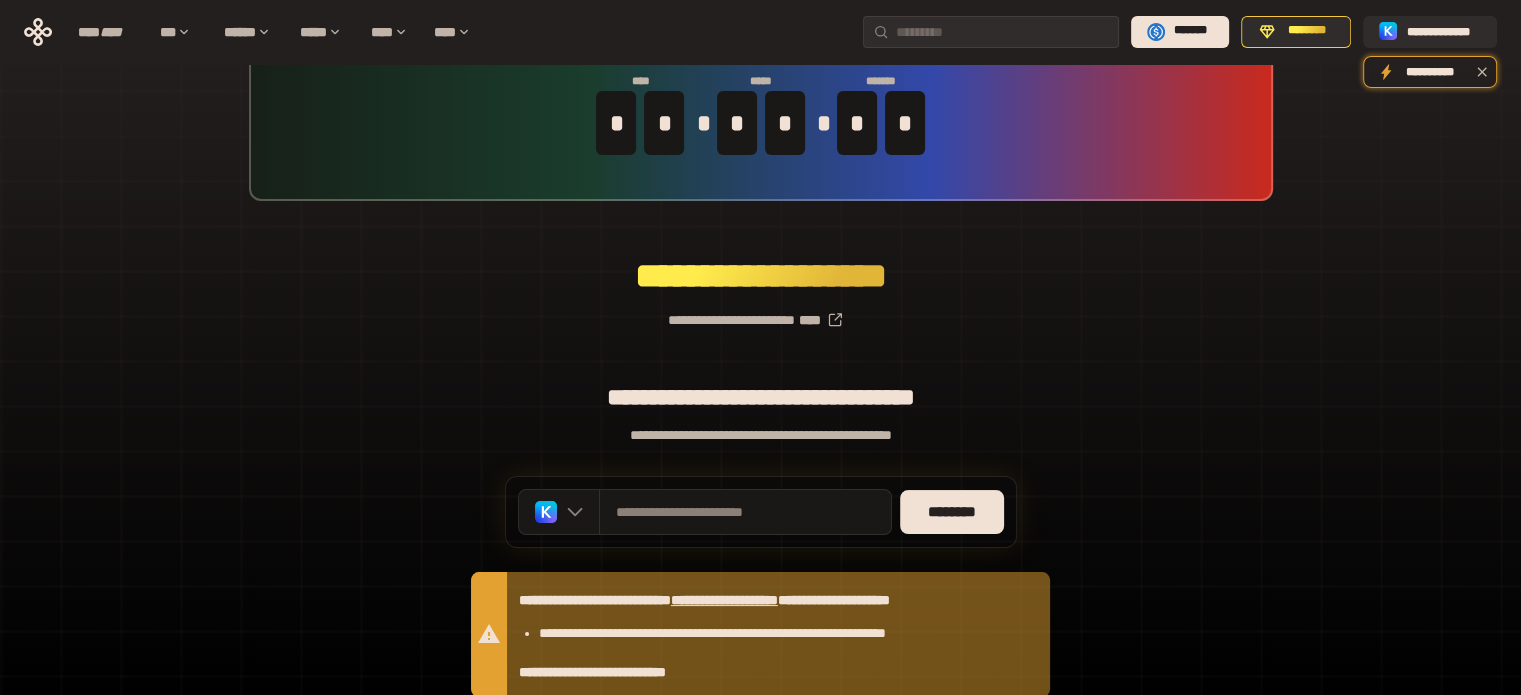scroll, scrollTop: 236, scrollLeft: 0, axis: vertical 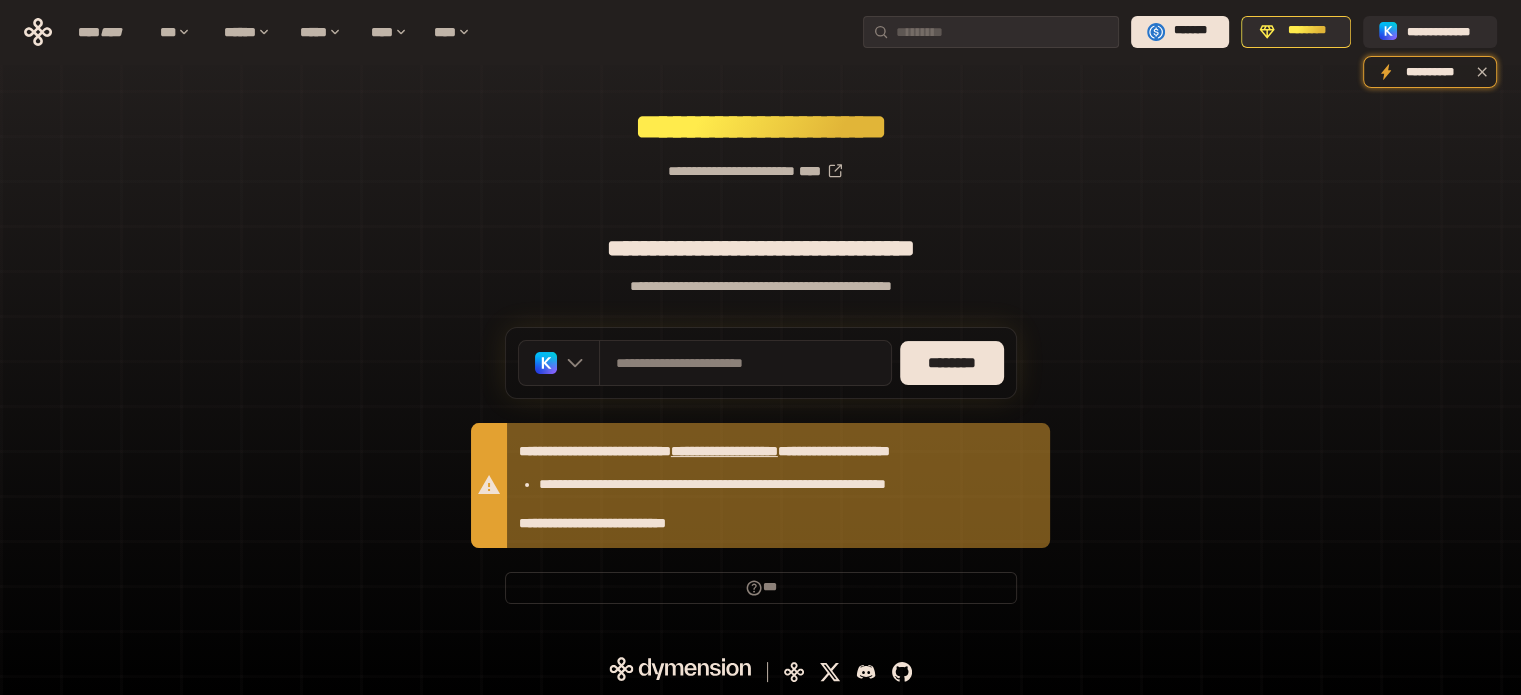 click on "**********" at bounding box center [787, 484] 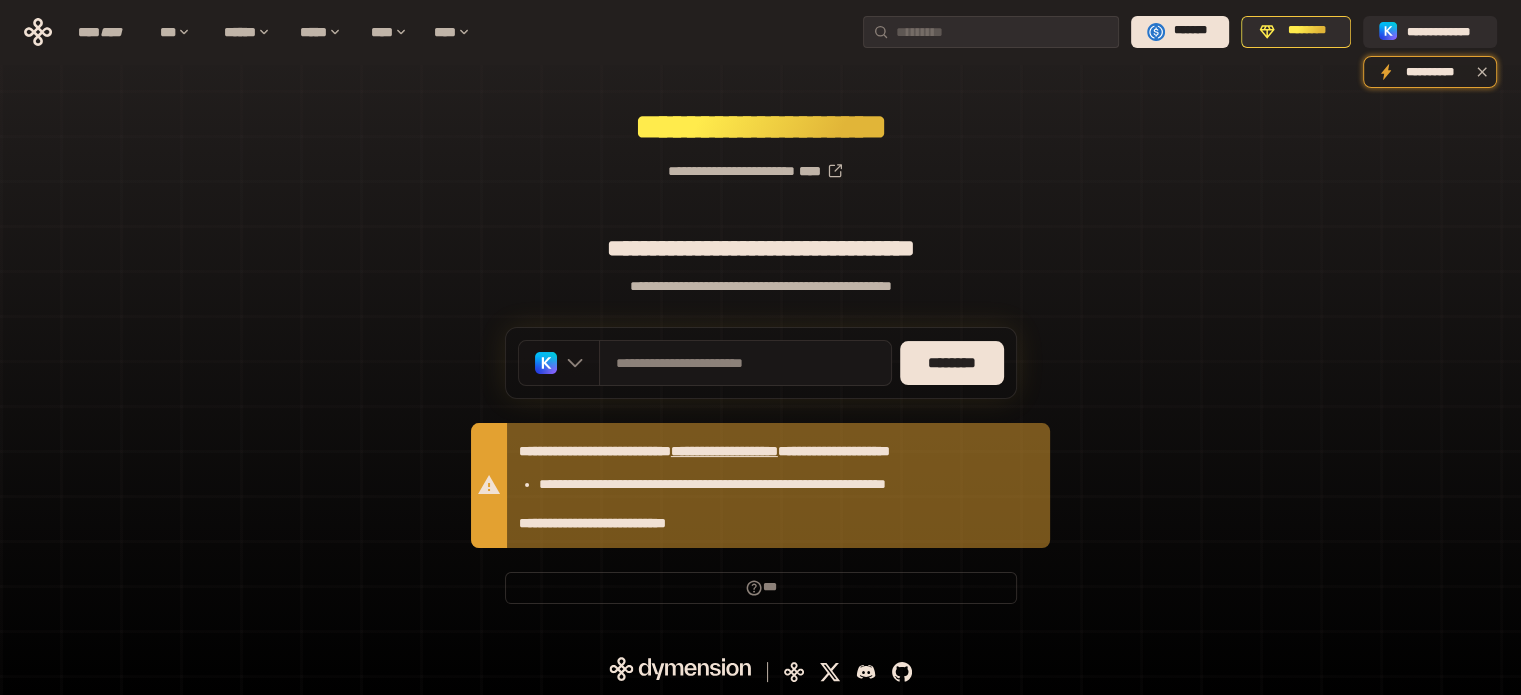 click at bounding box center (559, 363) 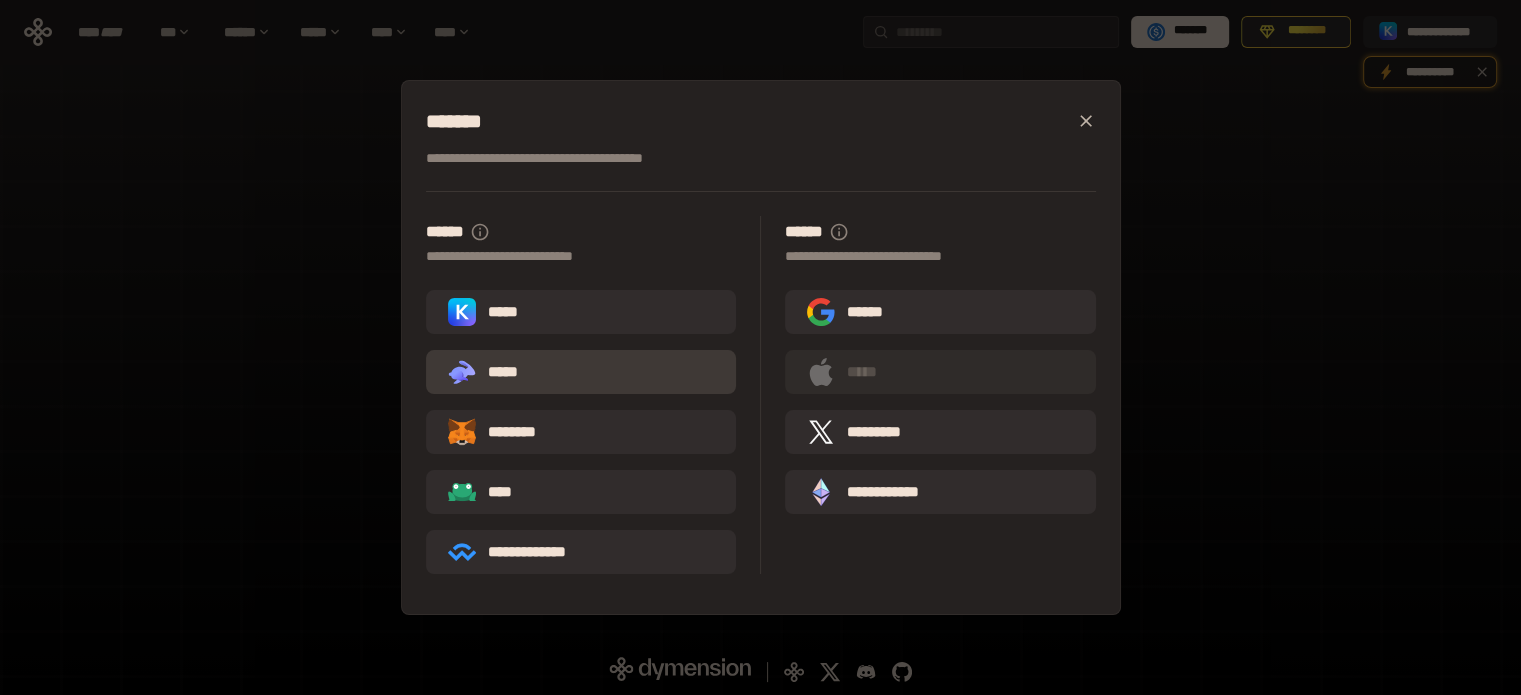 click on ".st0{fill:url(#SVGID_1_);}
.st1{fill-rule:evenodd;clip-rule:evenodd;fill:url(#SVGID_00000161597173617360504640000012432366591255278478_);}
.st2{fill-rule:evenodd;clip-rule:evenodd;fill:url(#SVGID_00000021803777515098205300000017382971856690286485_);}
.st3{fill:url(#SVGID_00000031192219548086493050000012287181694732331425_);}
*****" at bounding box center (581, 372) 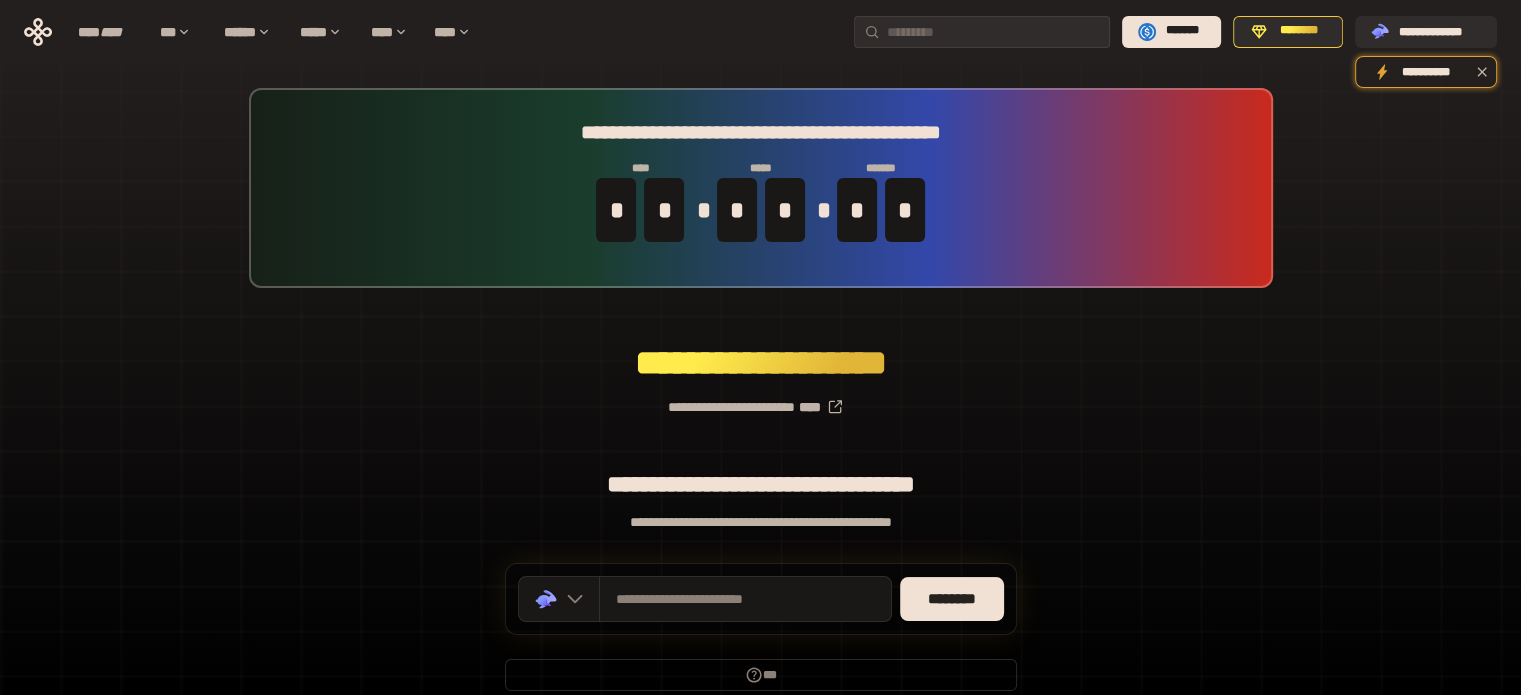 scroll, scrollTop: 87, scrollLeft: 0, axis: vertical 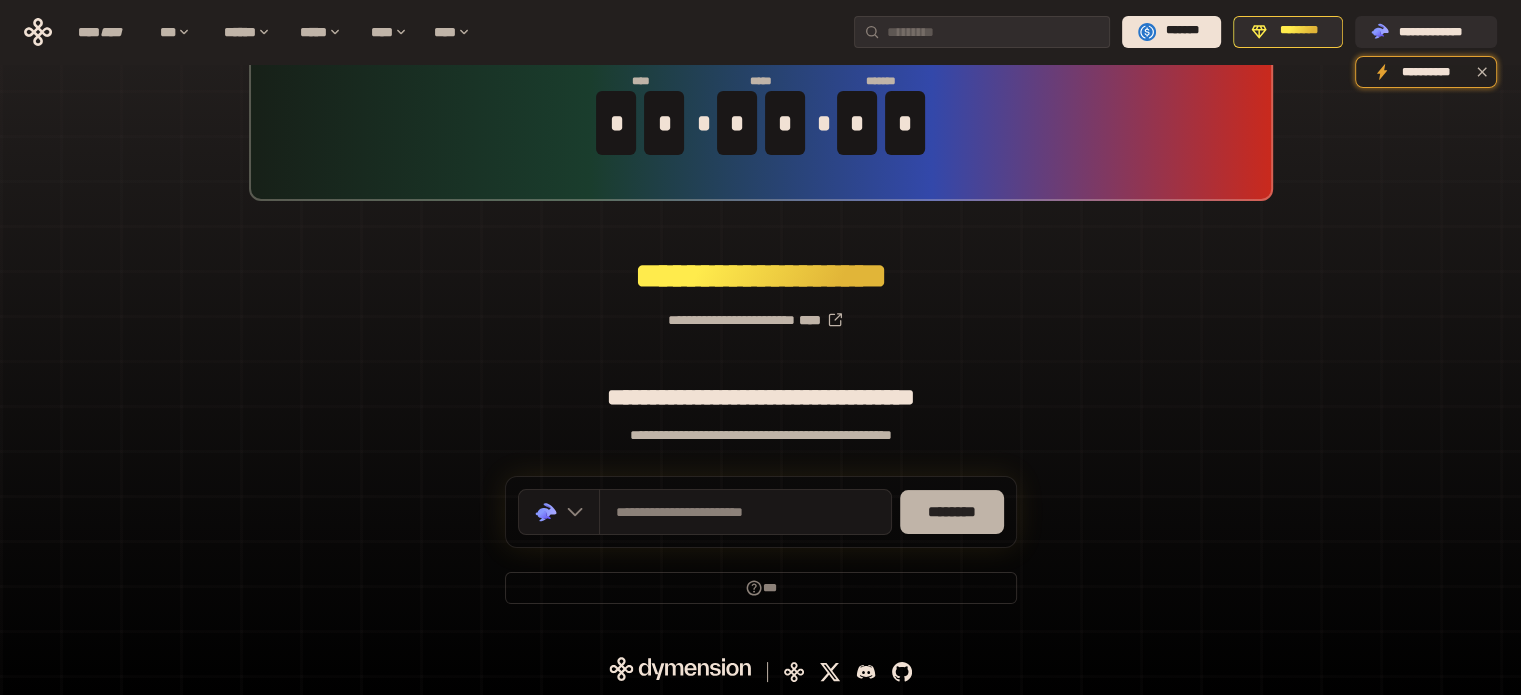 click on "********" at bounding box center (952, 512) 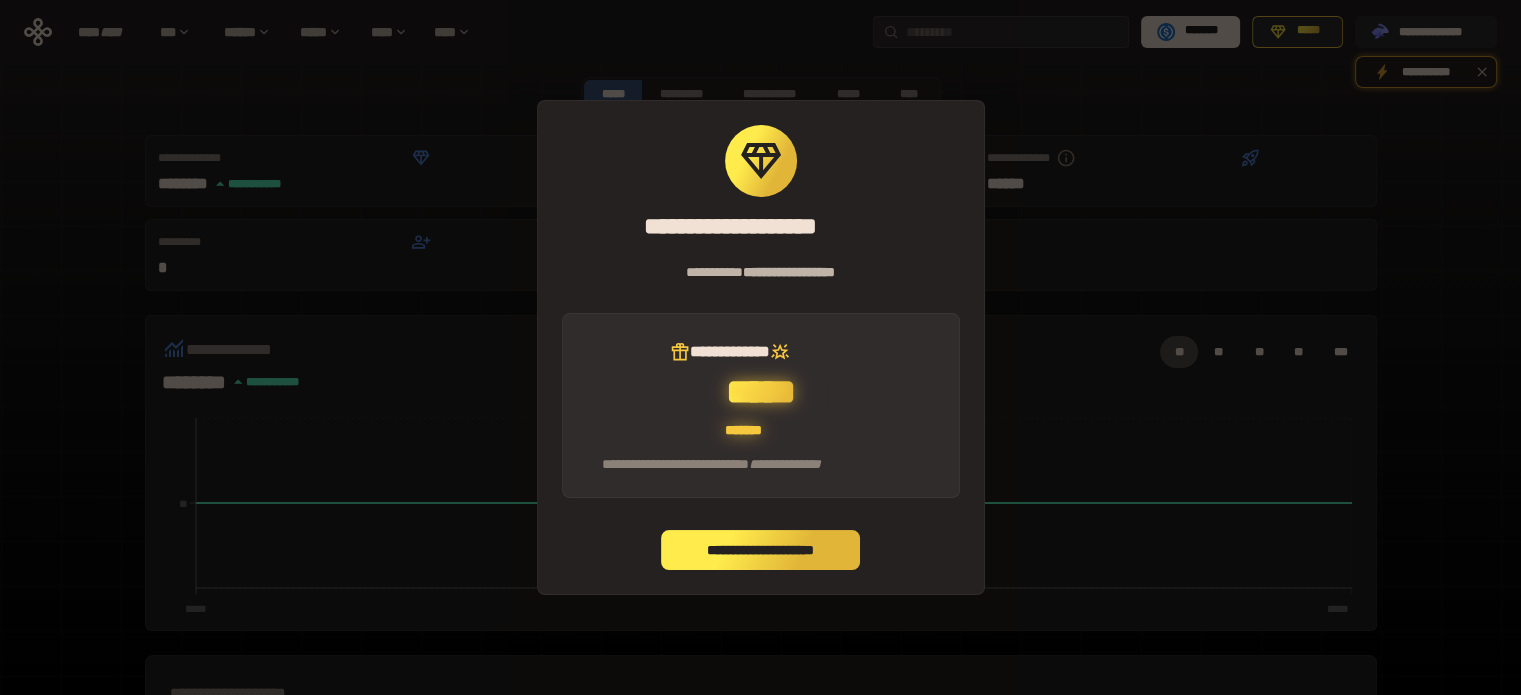 click on "**********" at bounding box center (761, 406) 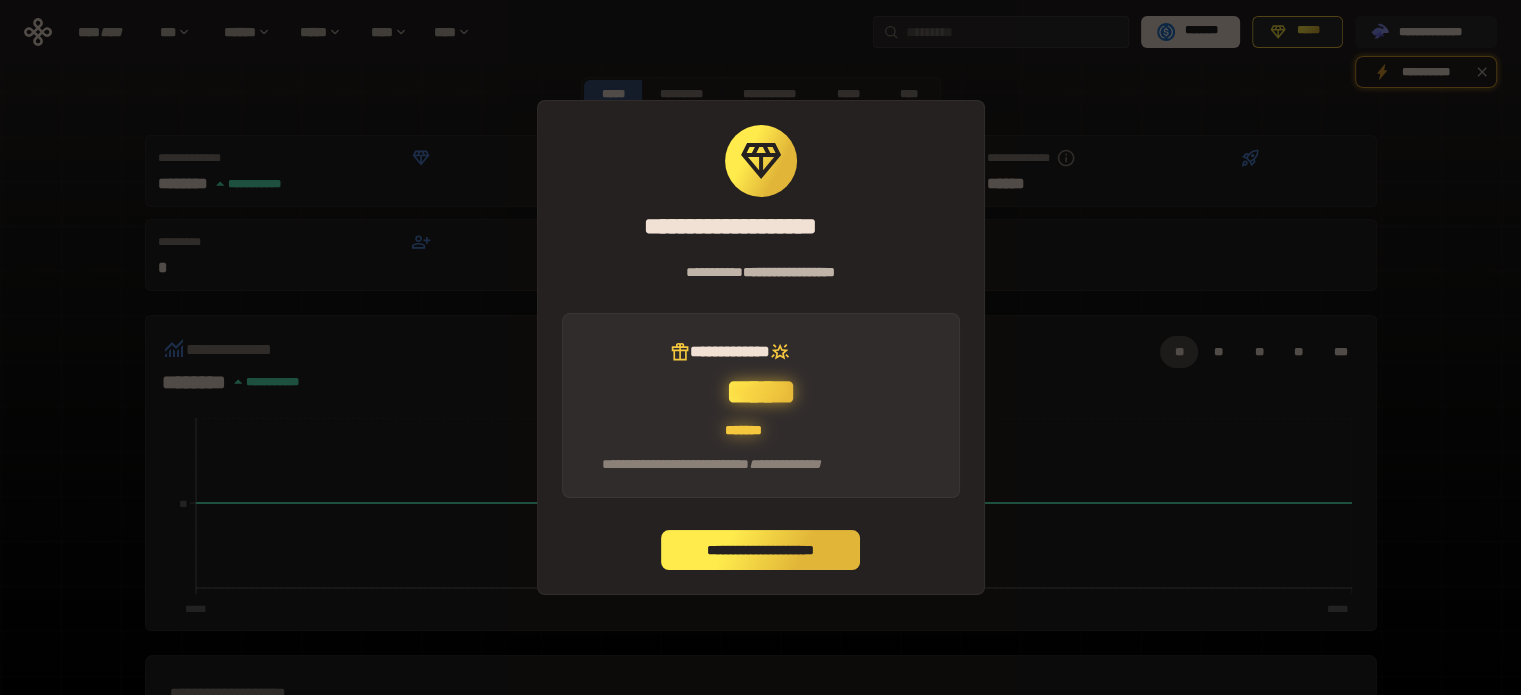 click on "**********" at bounding box center [761, 550] 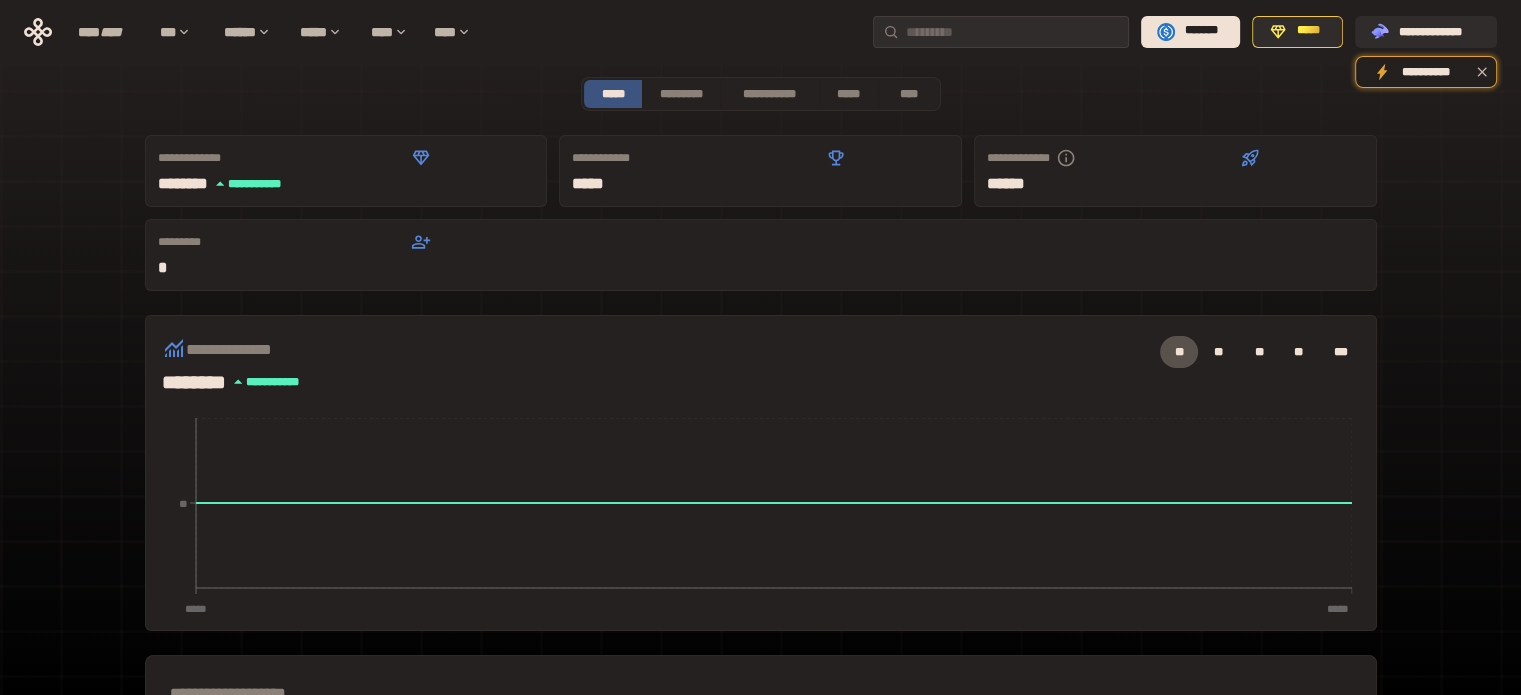 click on "******** **** * *****" at bounding box center (240, 184) 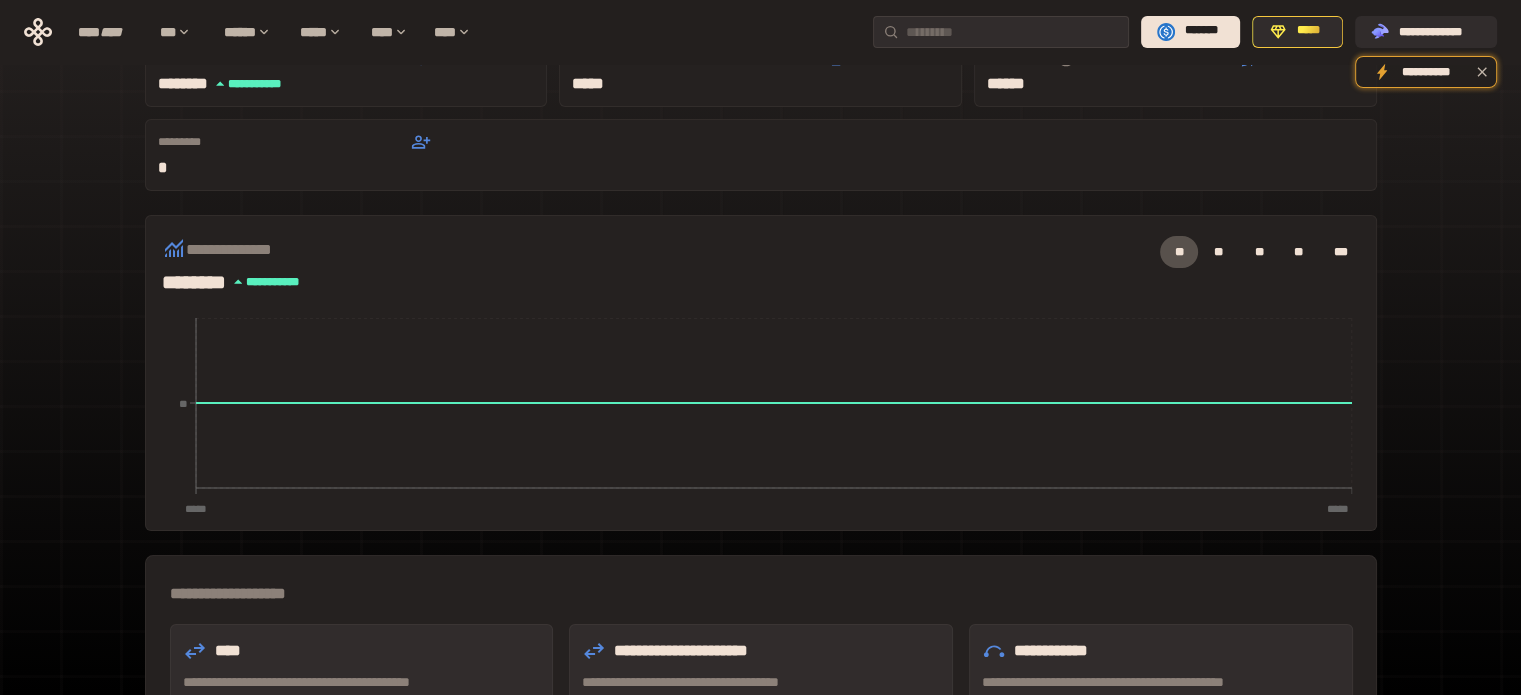 scroll, scrollTop: 287, scrollLeft: 0, axis: vertical 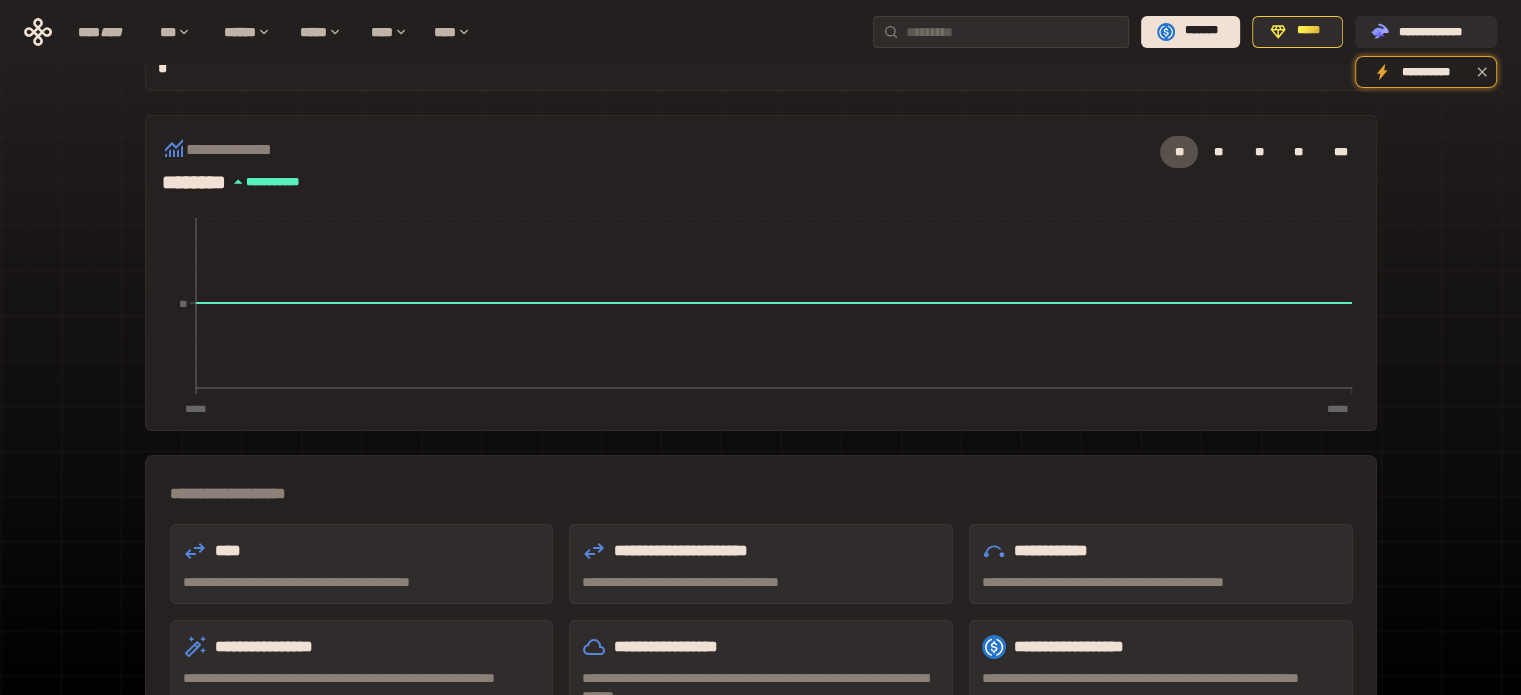 click on "**********" at bounding box center (761, 494) 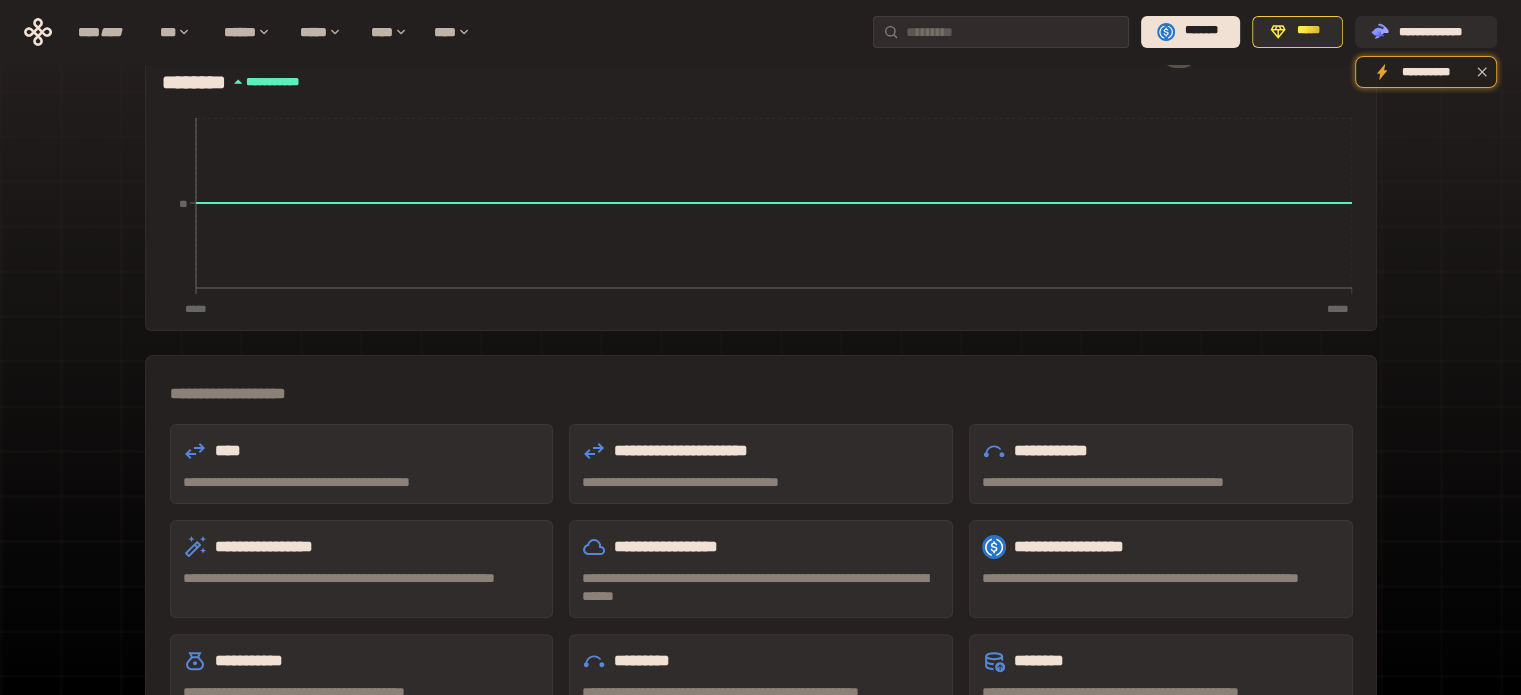 scroll, scrollTop: 487, scrollLeft: 0, axis: vertical 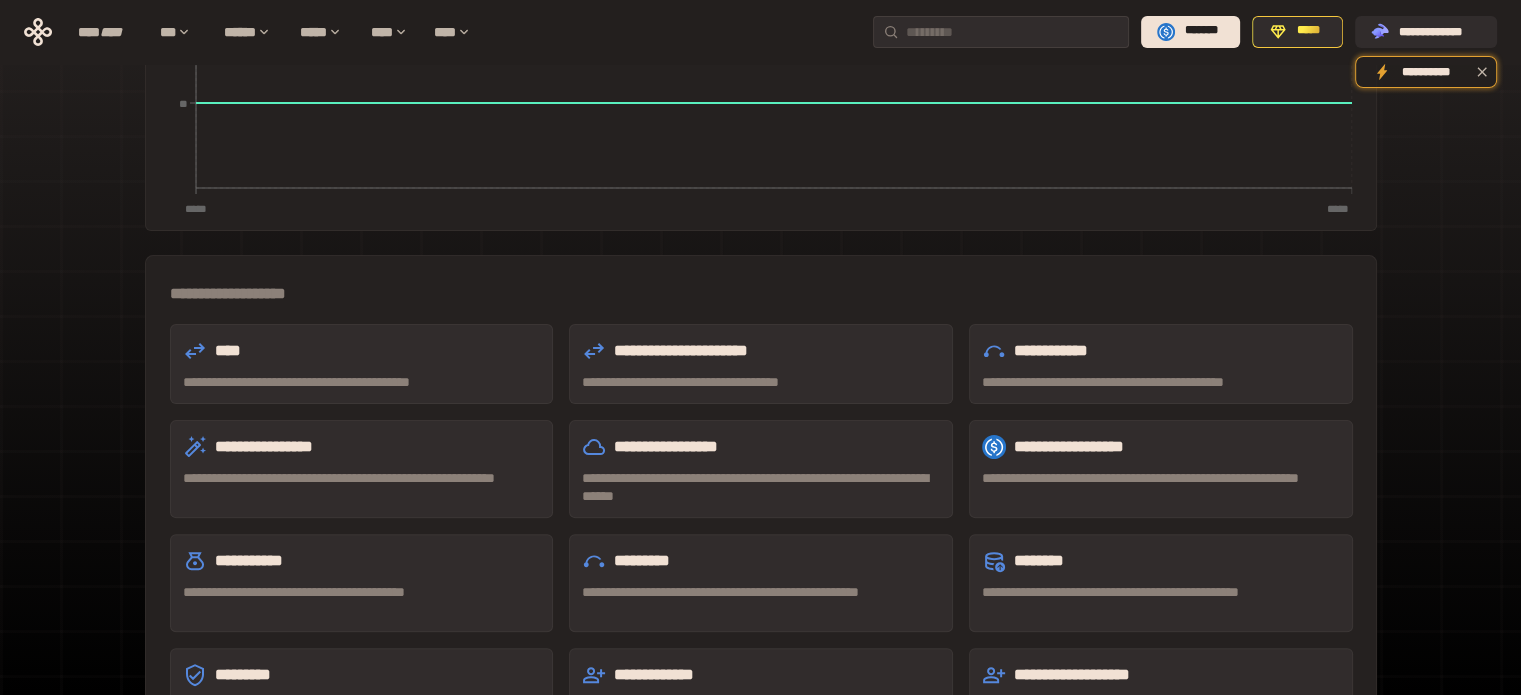 click on "**********" at bounding box center (1161, 487) 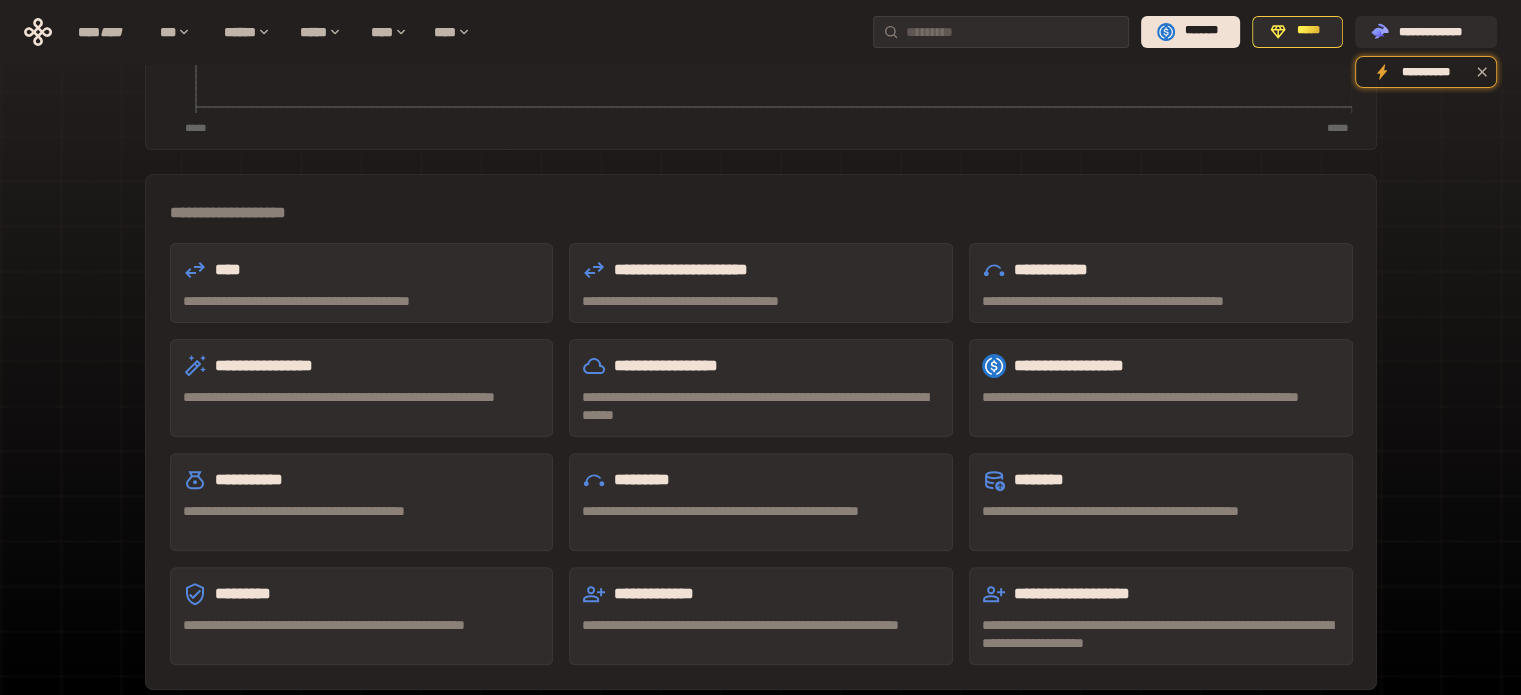 scroll, scrollTop: 0, scrollLeft: 0, axis: both 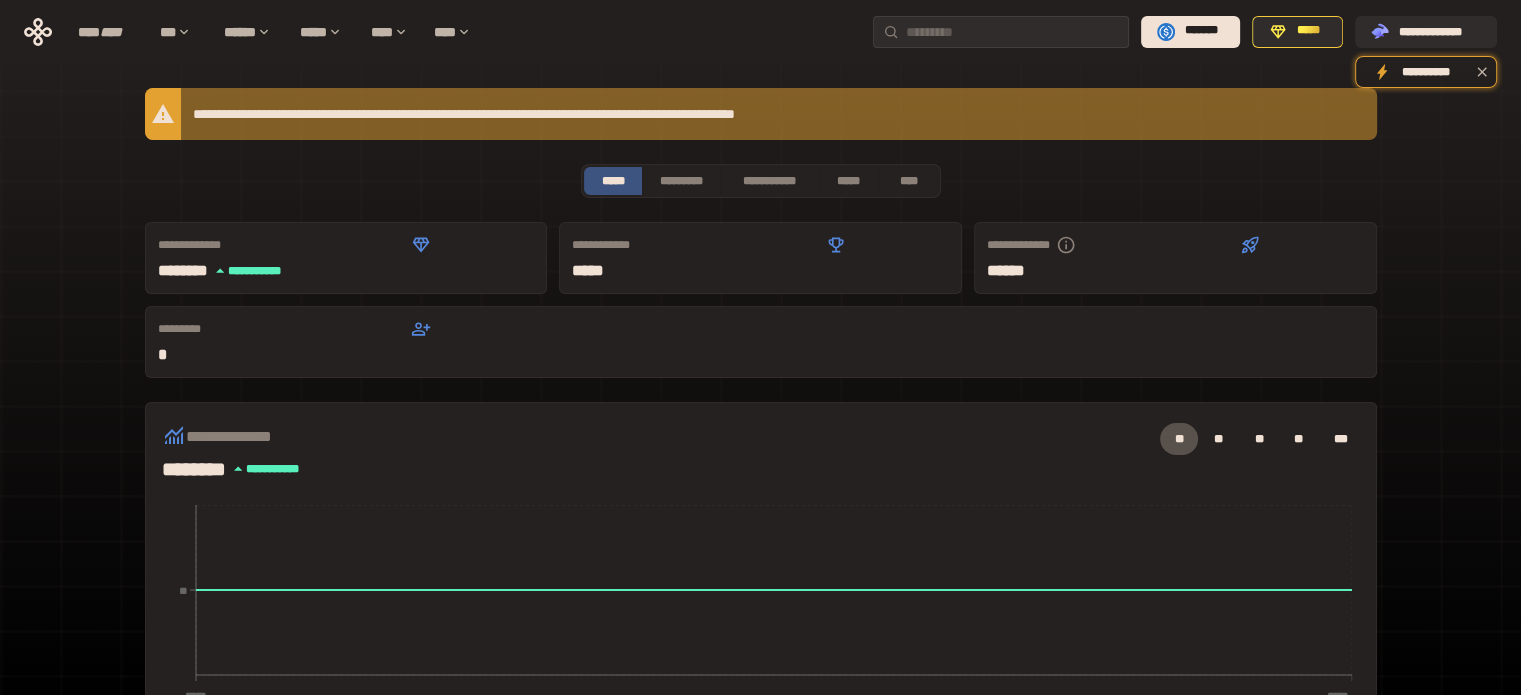 click on "**********" at bounding box center (761, 114) 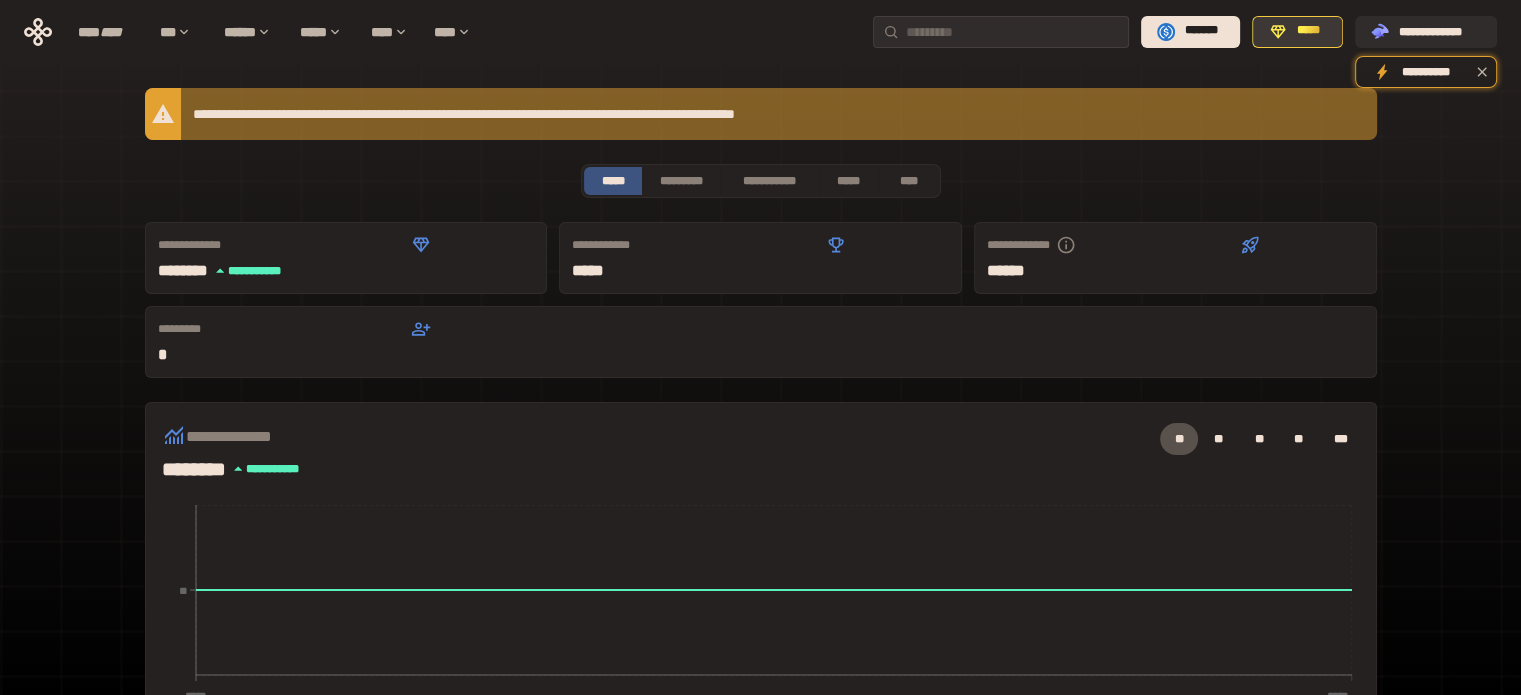 click on "*****" at bounding box center [1308, 31] 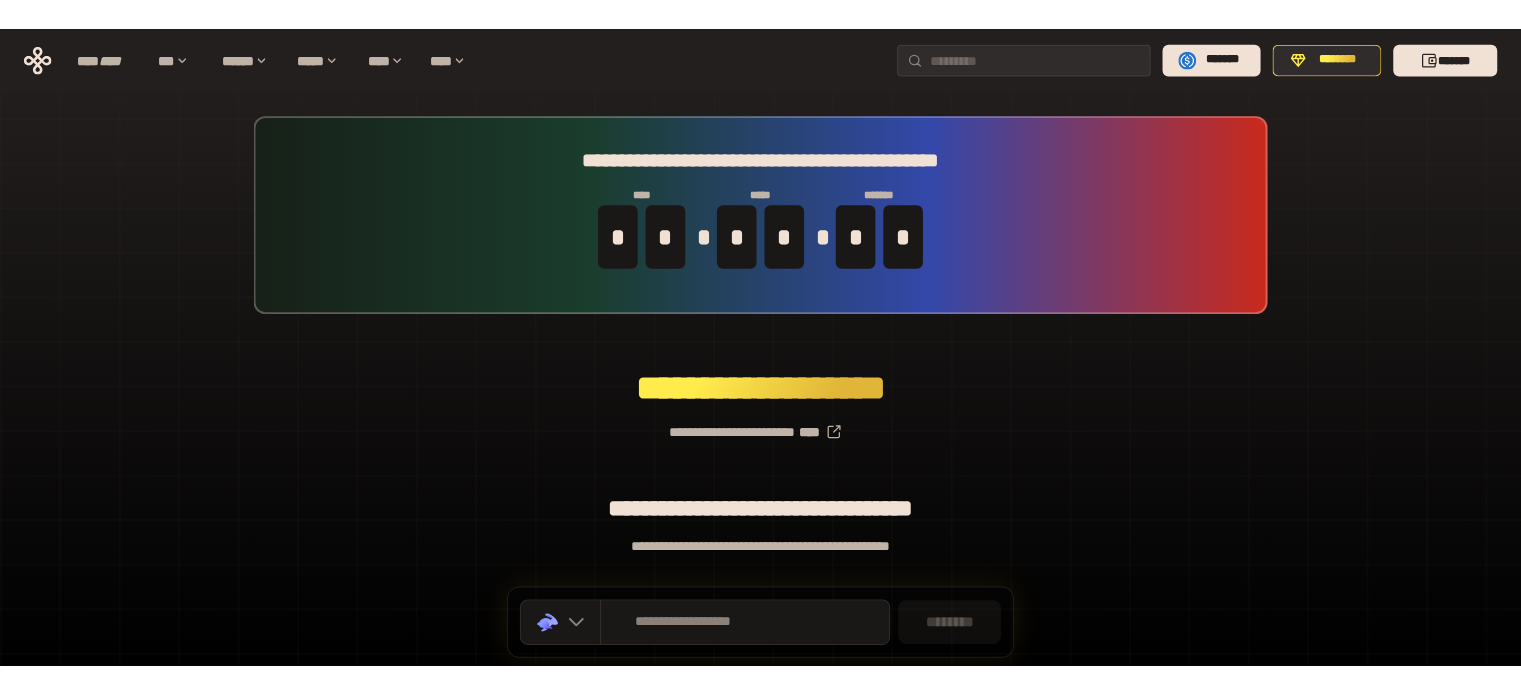 scroll, scrollTop: 0, scrollLeft: 0, axis: both 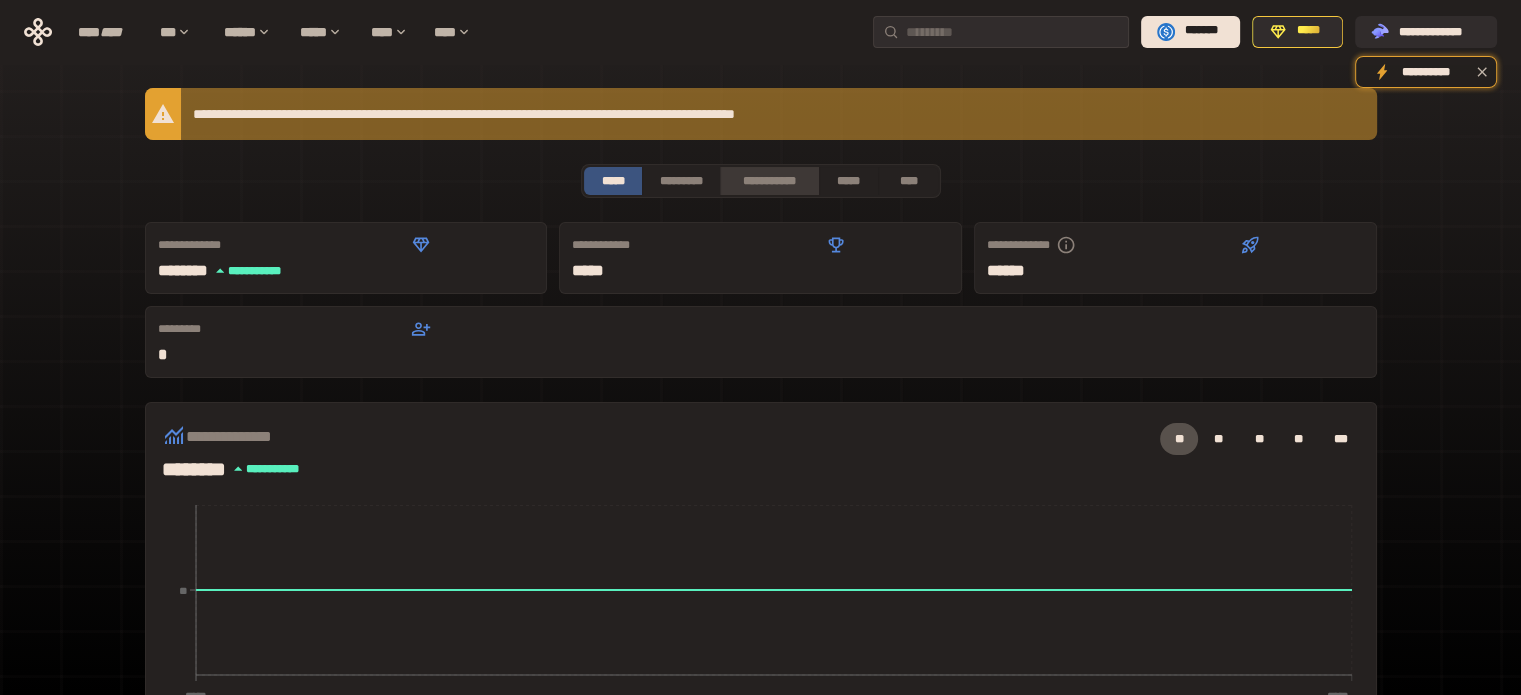 click on "**********" at bounding box center [769, 181] 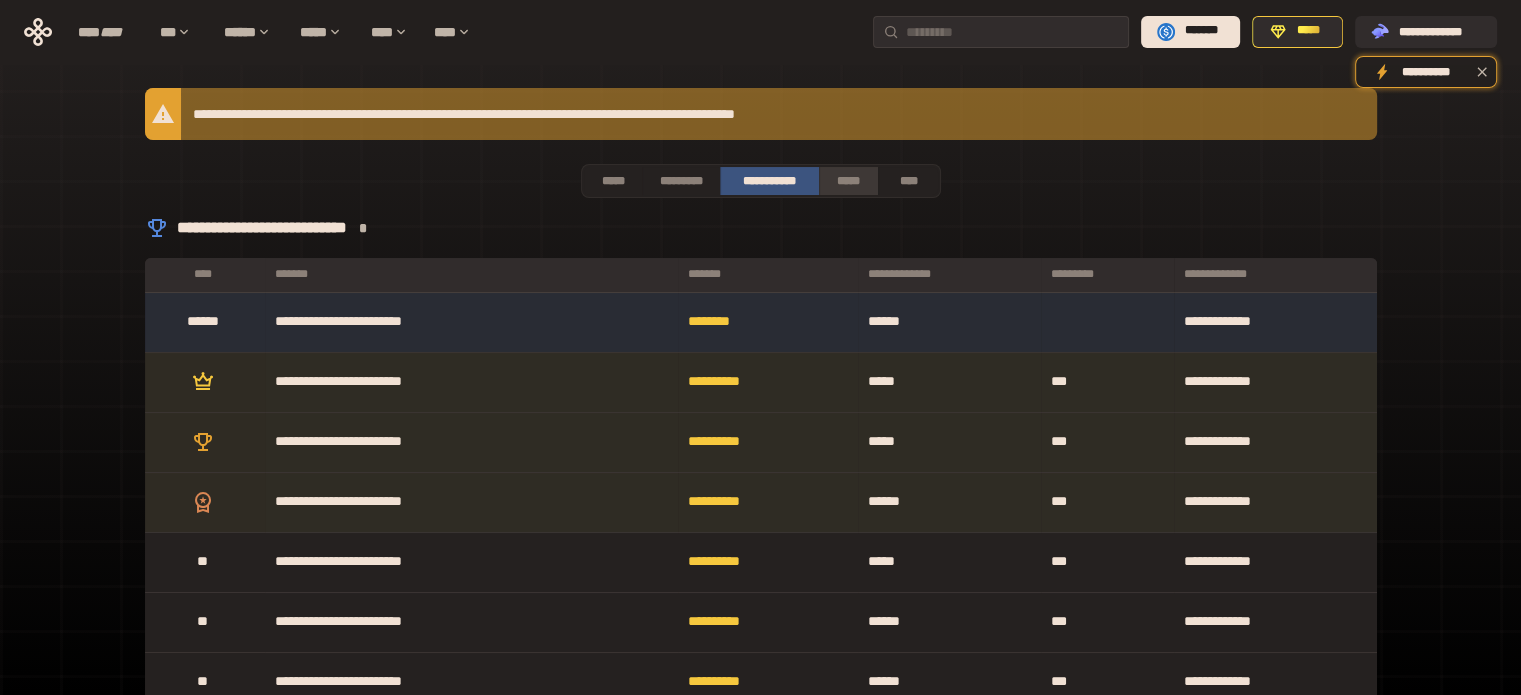 click on "*****" at bounding box center (849, 181) 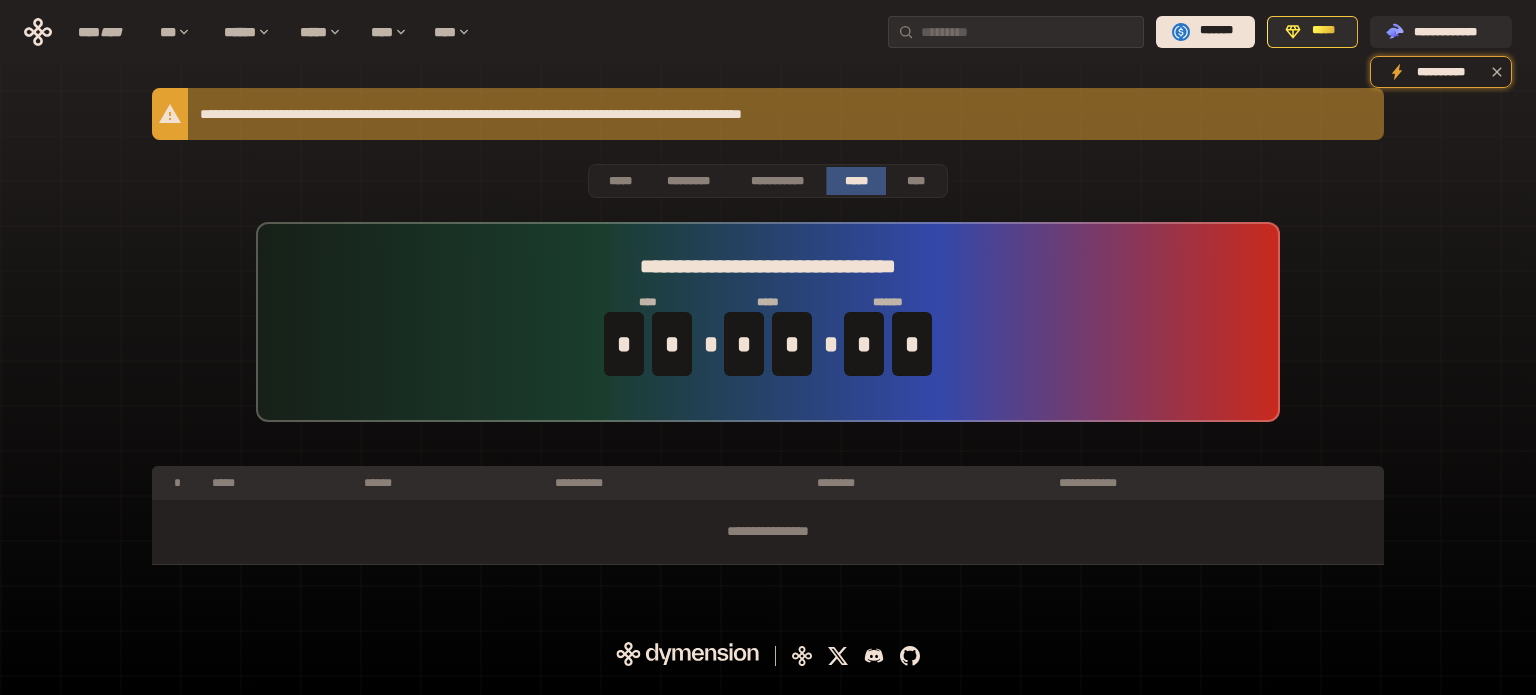 click on "**********" at bounding box center (768, 322) 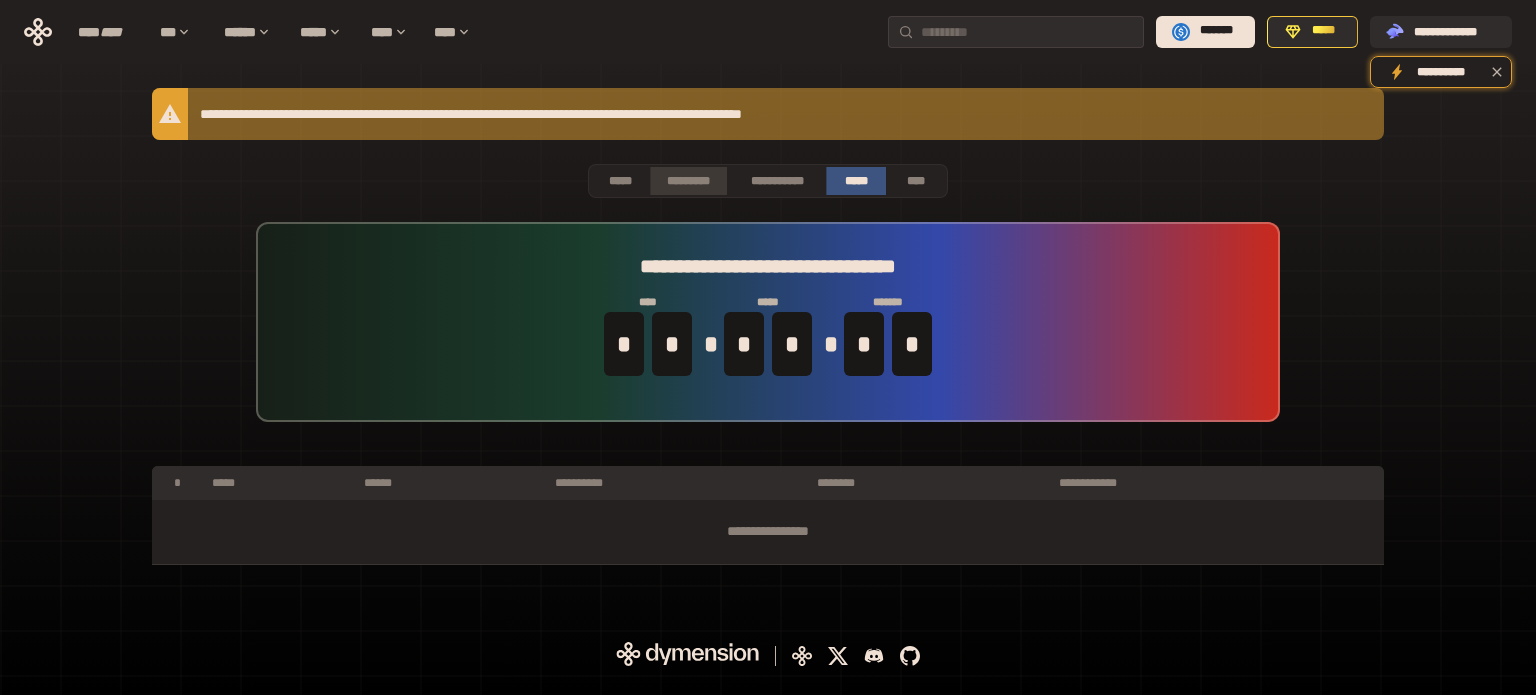 click on "*********" at bounding box center [688, 181] 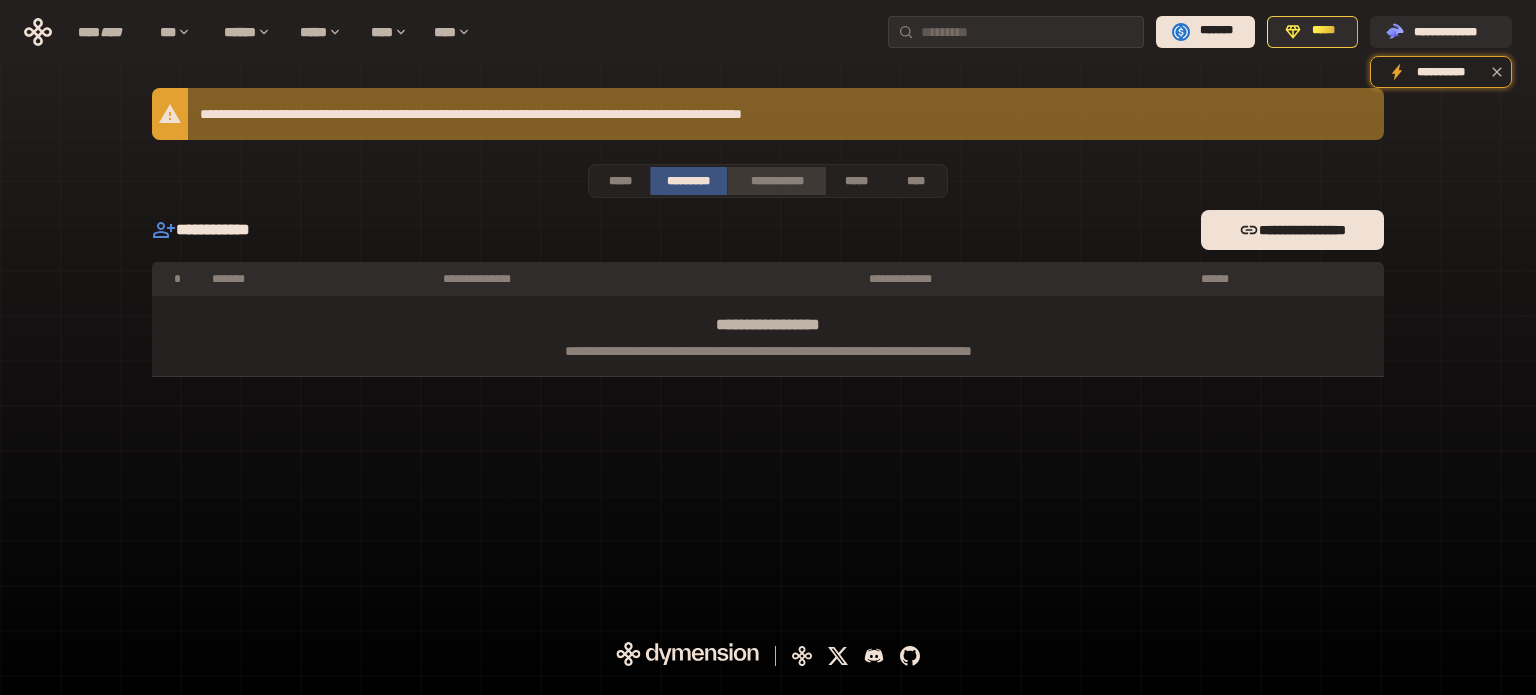 click on "**********" at bounding box center (776, 181) 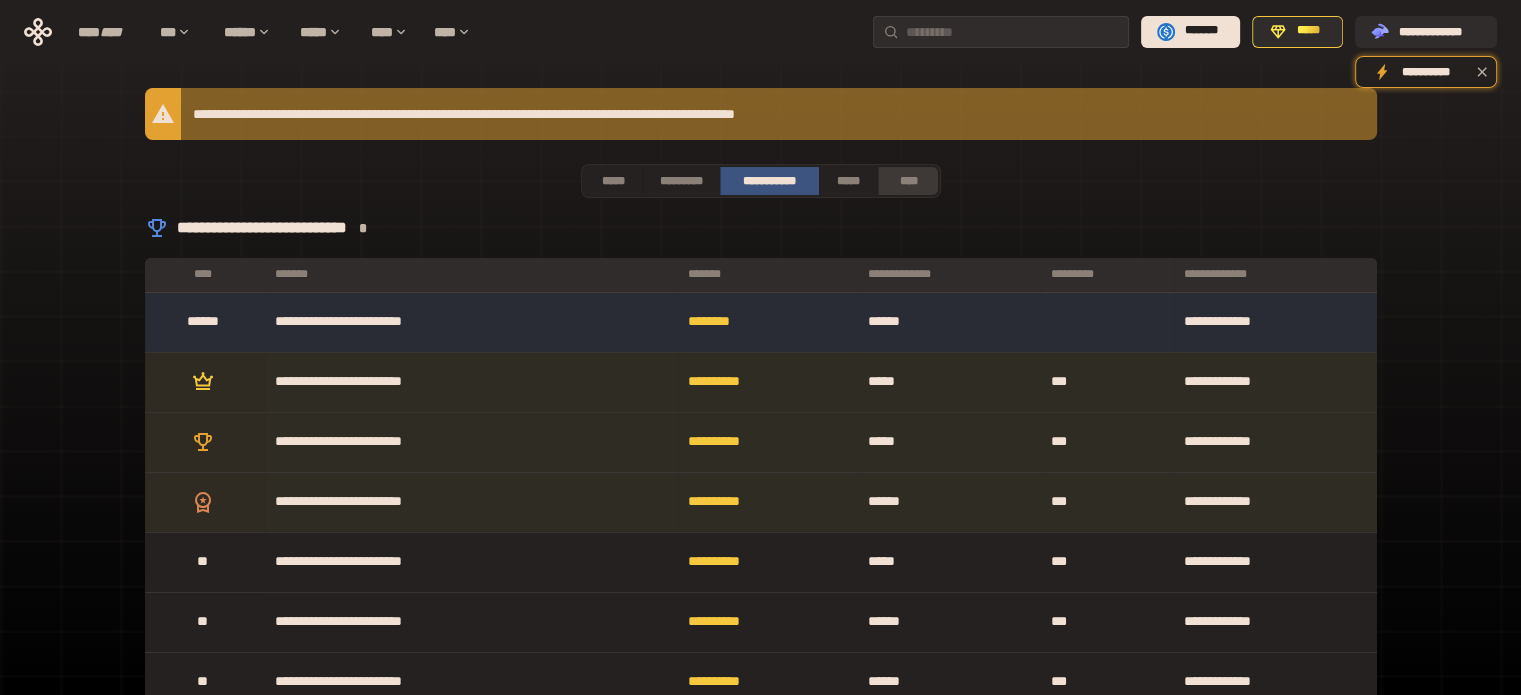 click on "****" at bounding box center (908, 181) 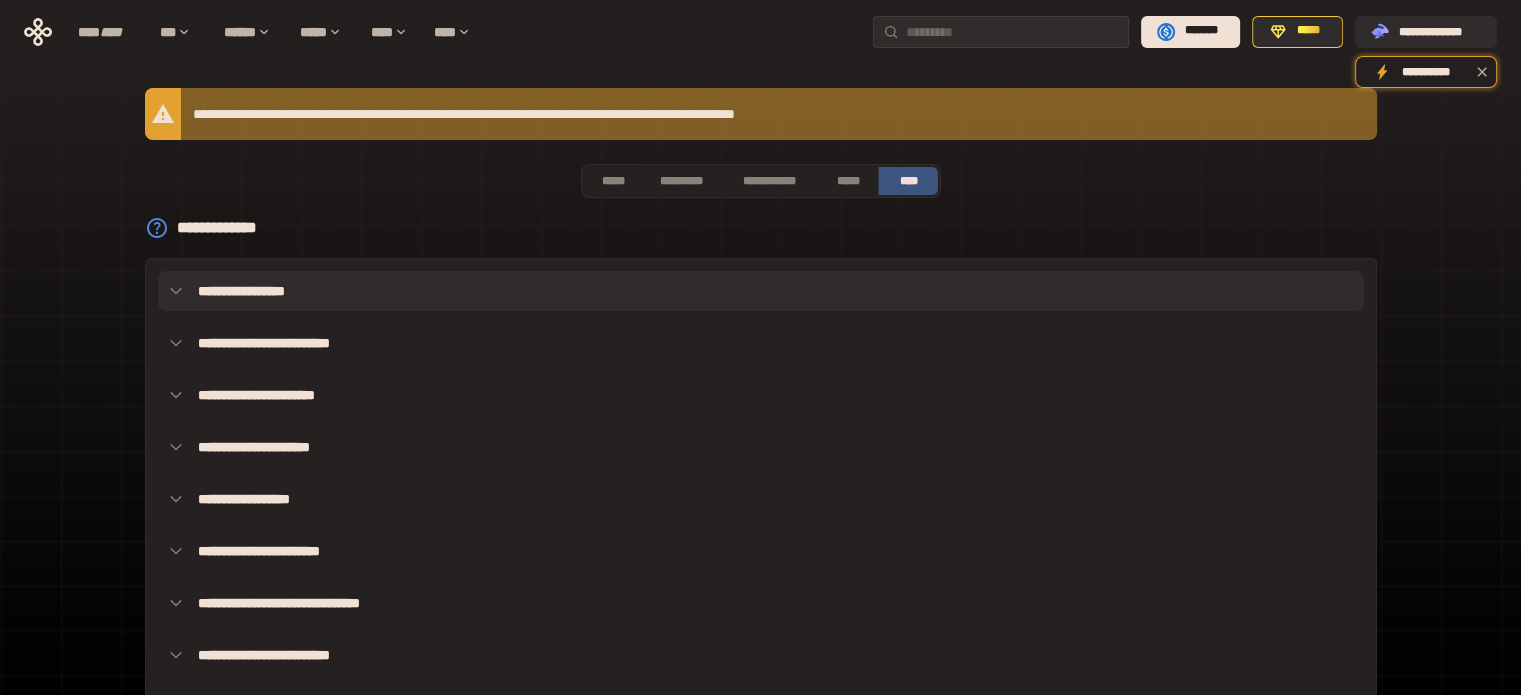 click on "**********" at bounding box center [761, 291] 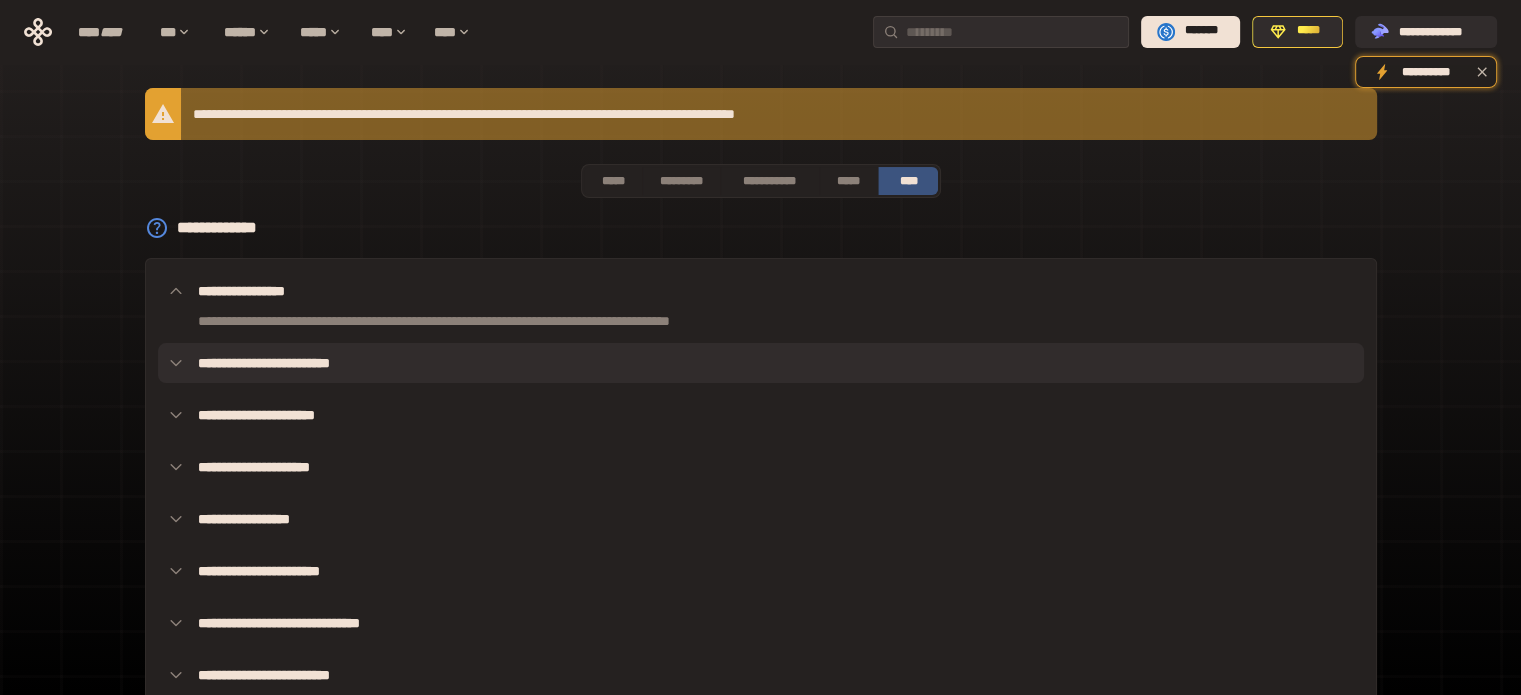click on "**********" at bounding box center (761, 363) 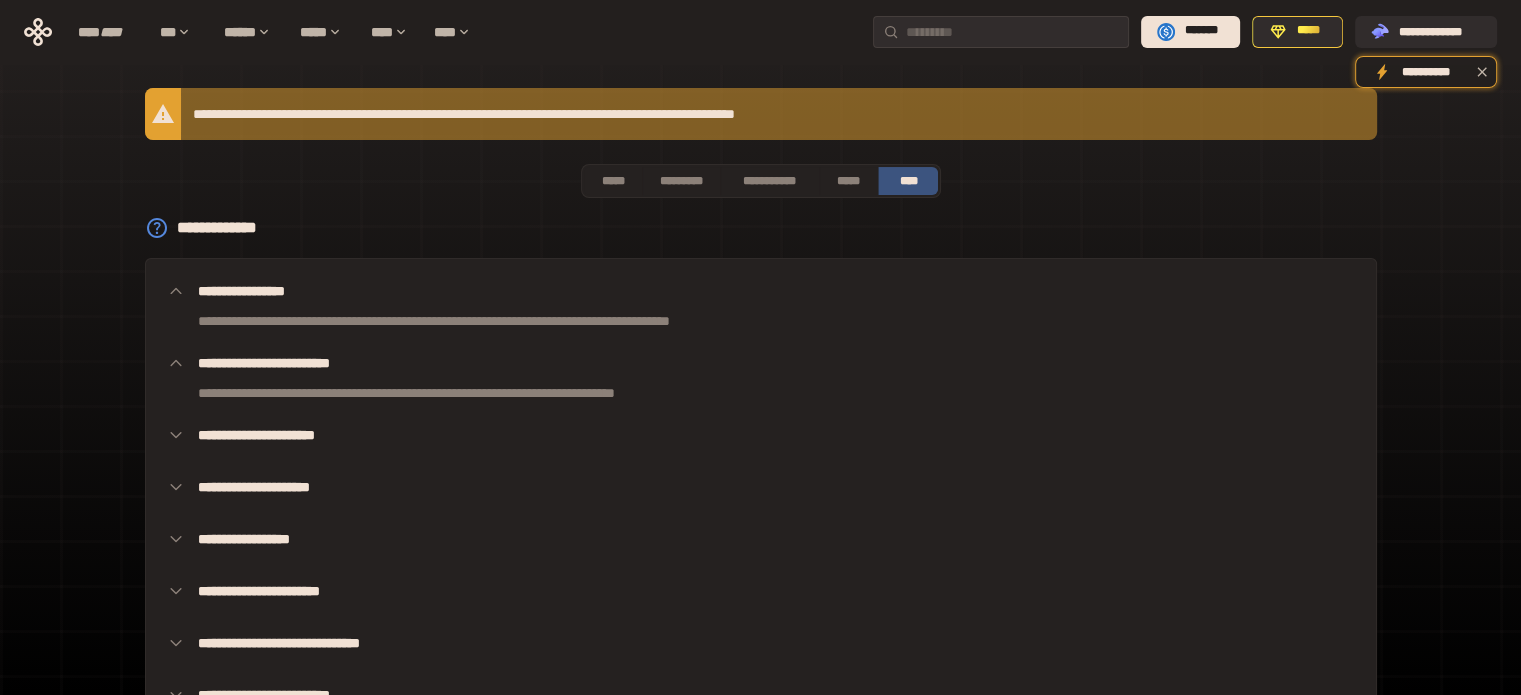 click on "**********" at bounding box center (761, 519) 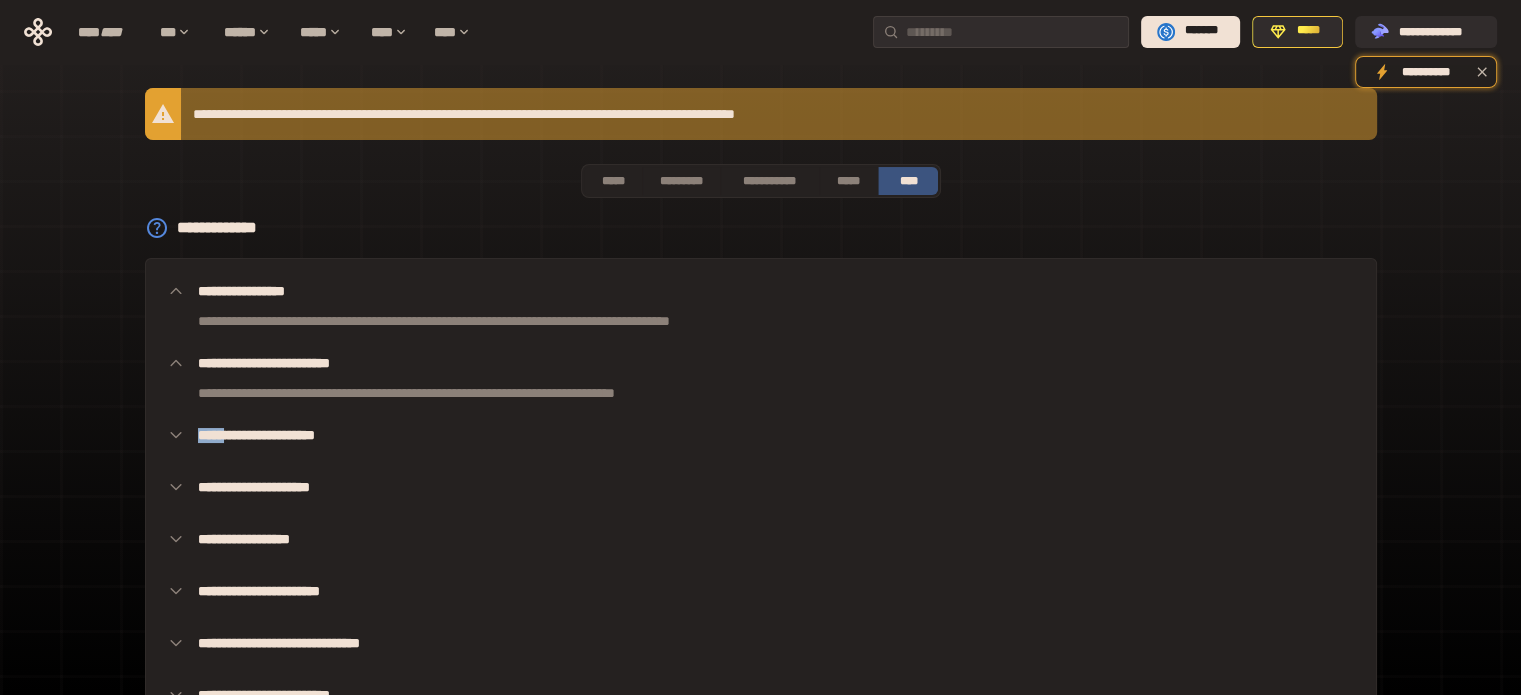 click on "**********" at bounding box center [761, 519] 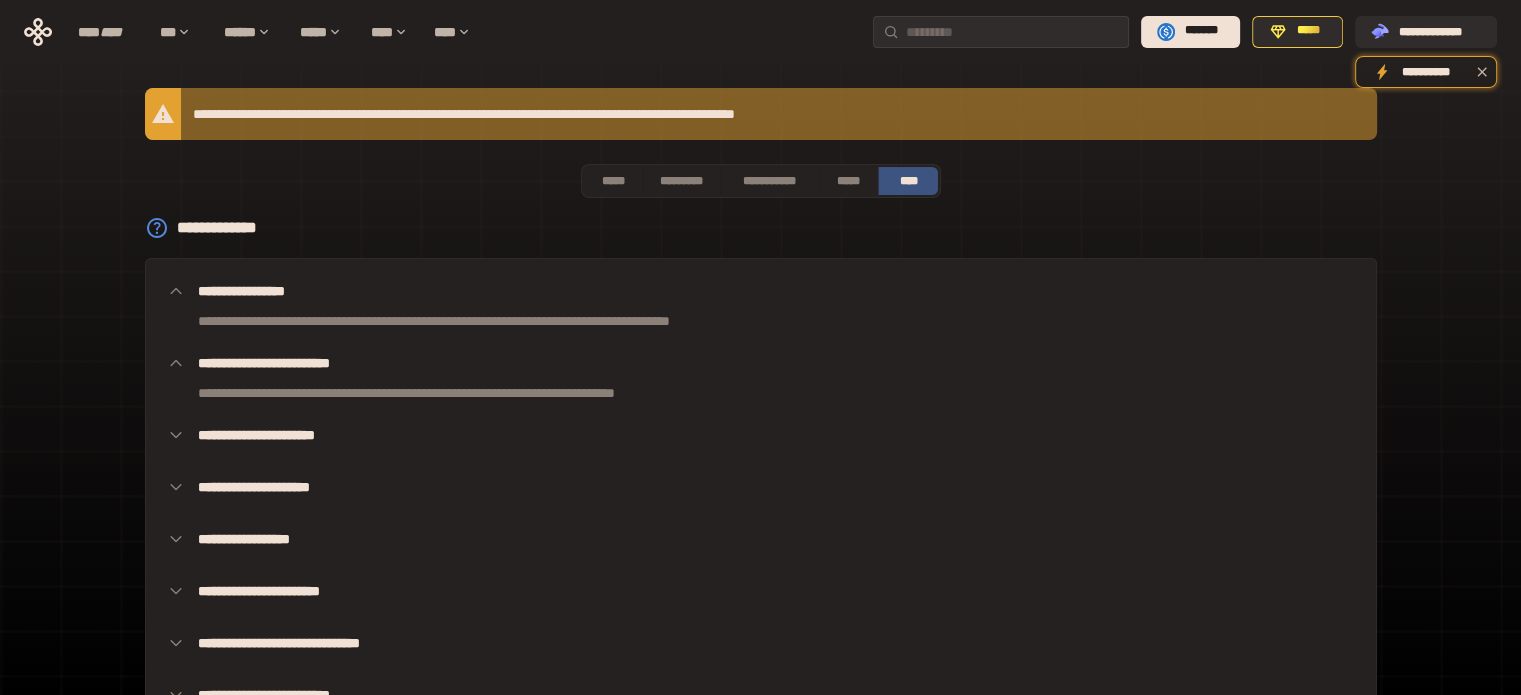 click on "**********" at bounding box center (761, 519) 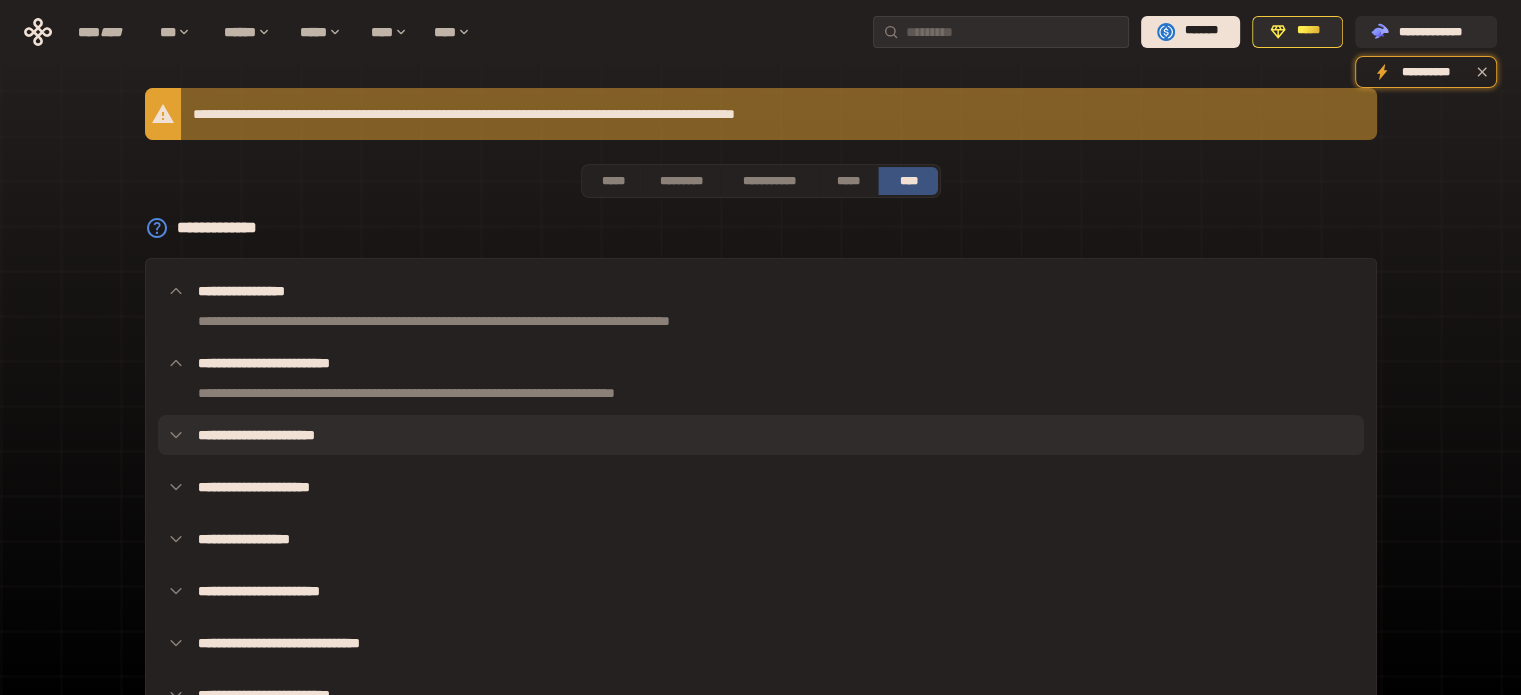 click on "**********" at bounding box center (761, 435) 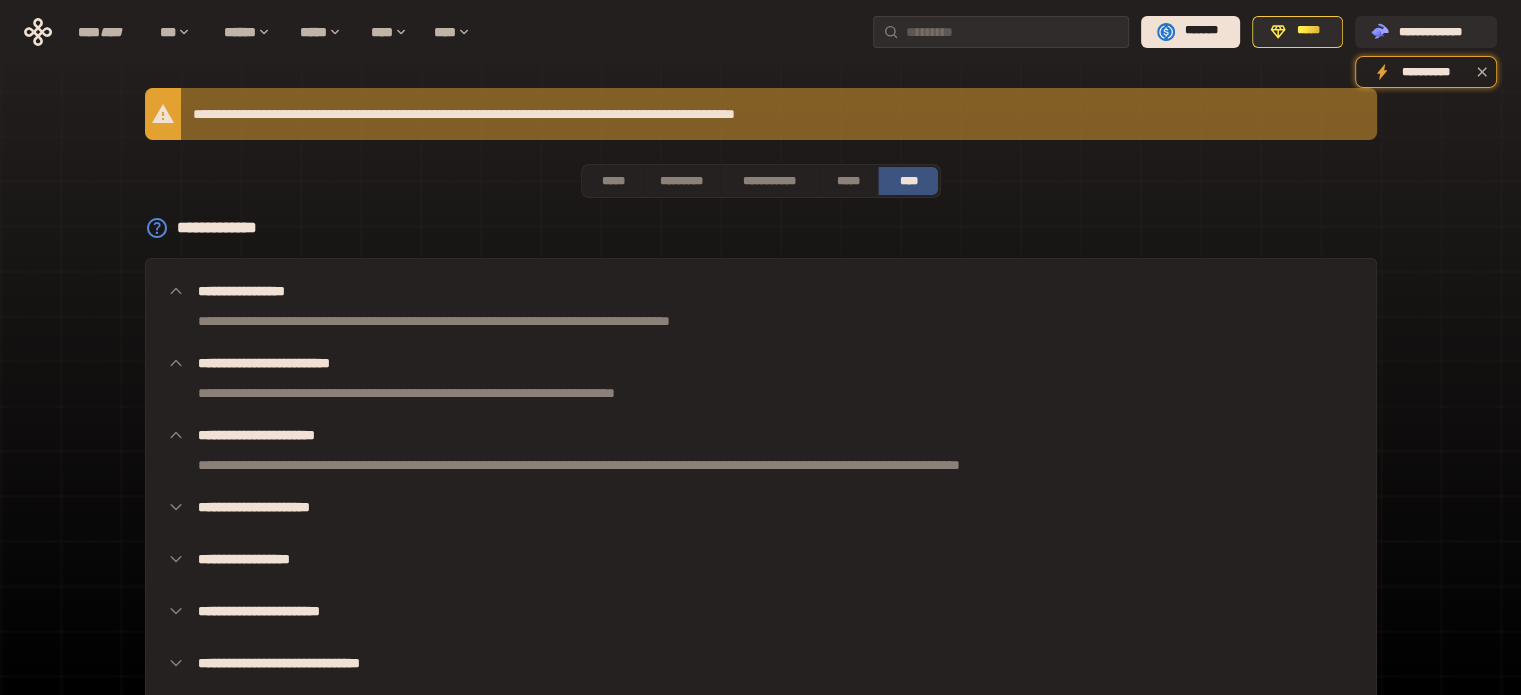 click on "**********" at bounding box center (761, 465) 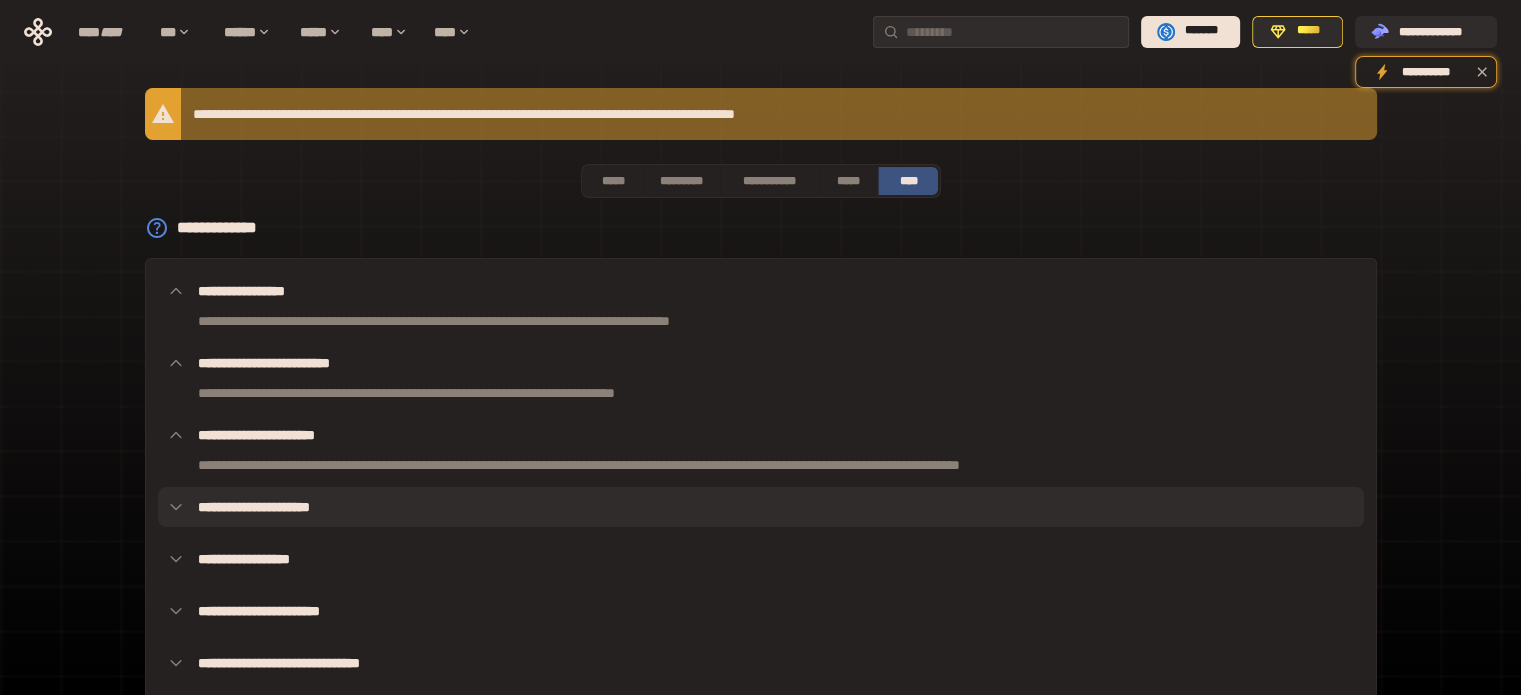 click on "**********" at bounding box center (761, 507) 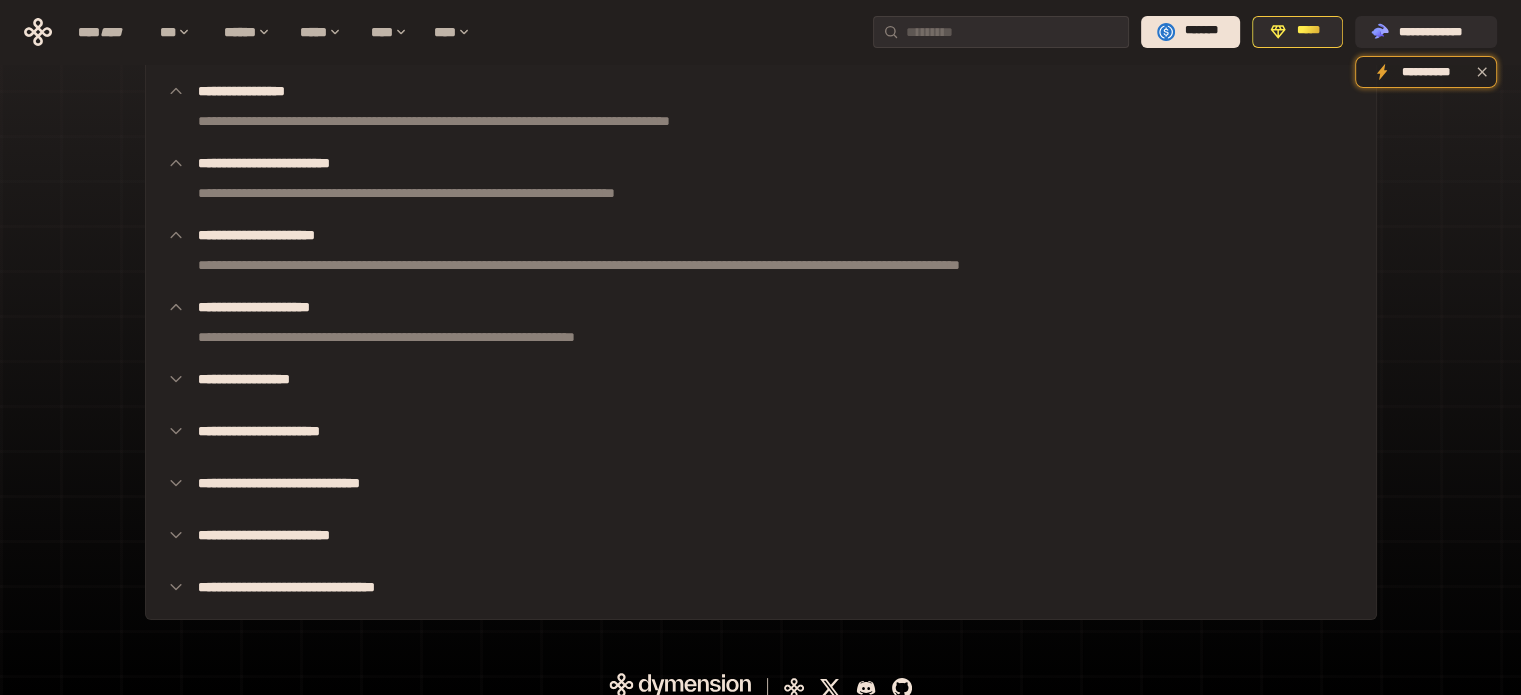 scroll, scrollTop: 216, scrollLeft: 0, axis: vertical 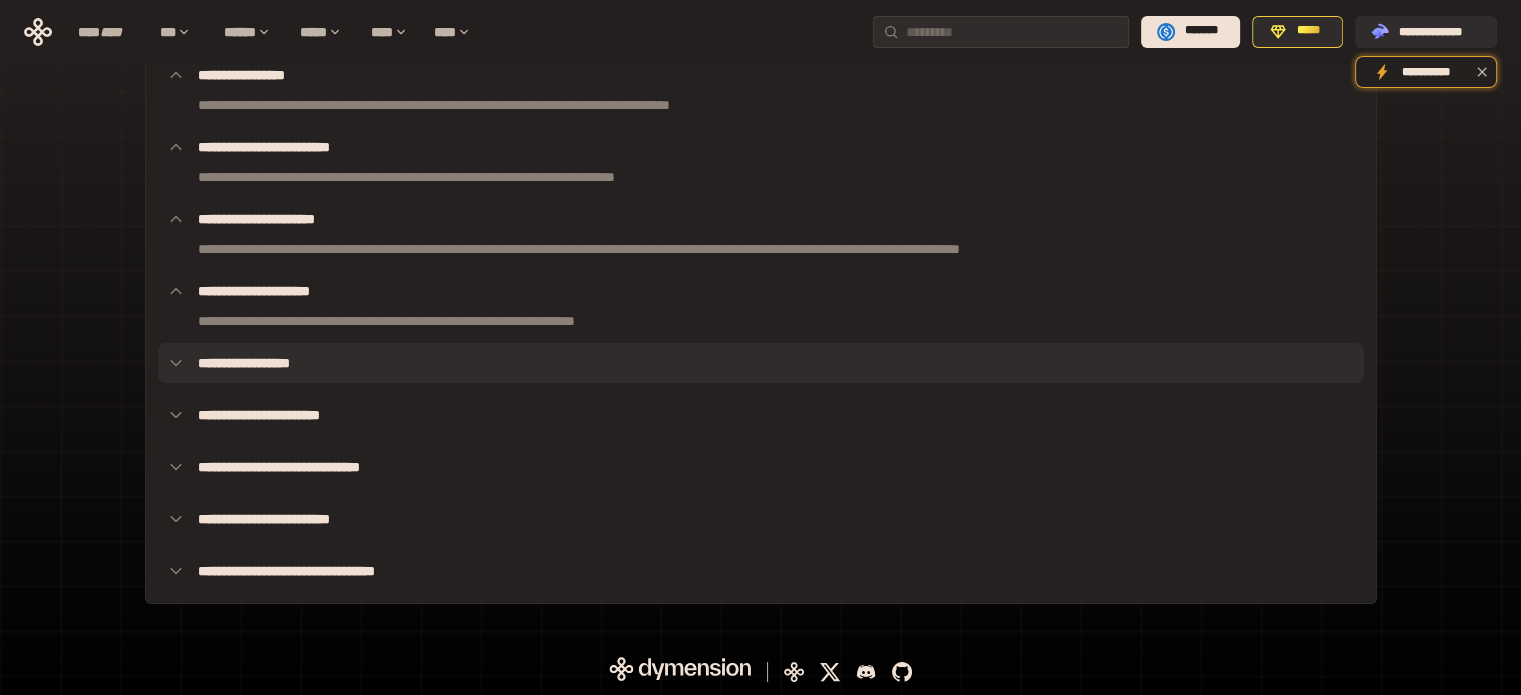 click on "**********" at bounding box center [761, 363] 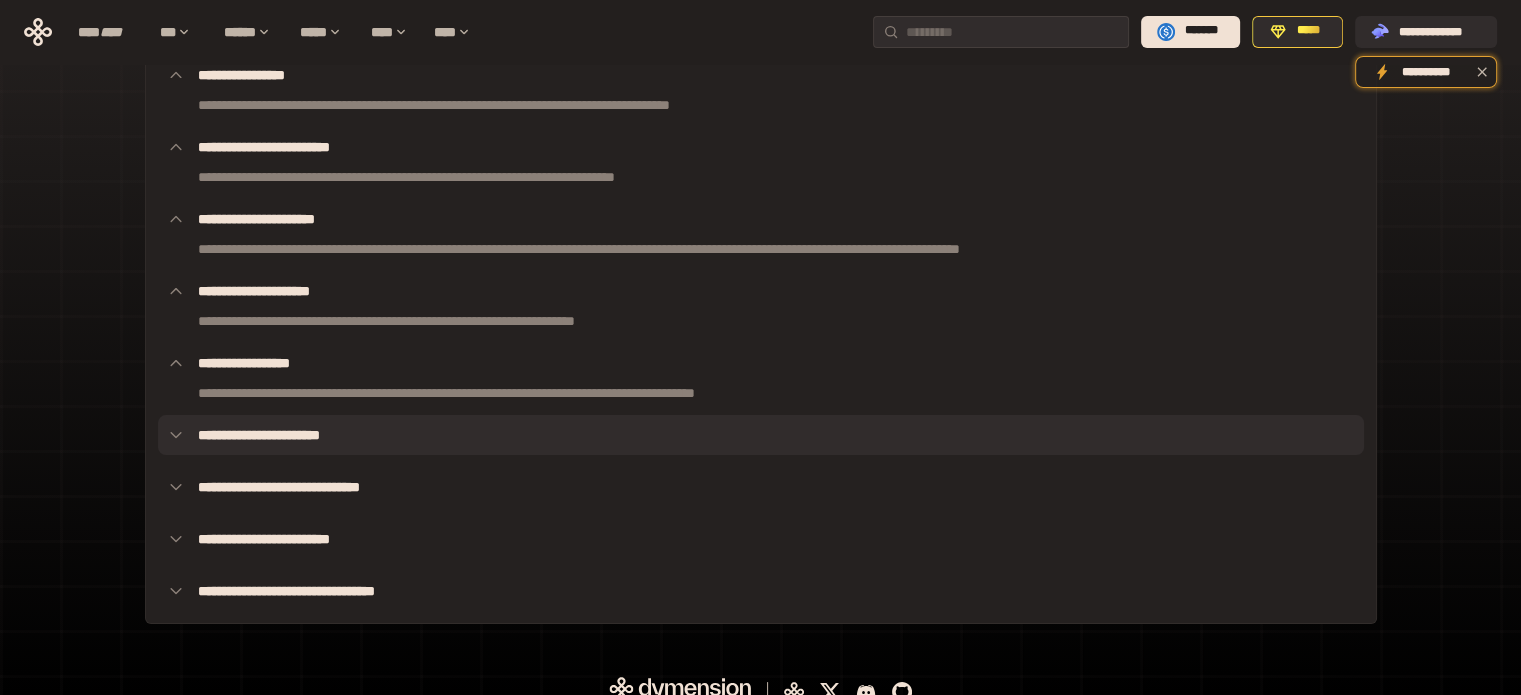 click on "**********" at bounding box center [761, 435] 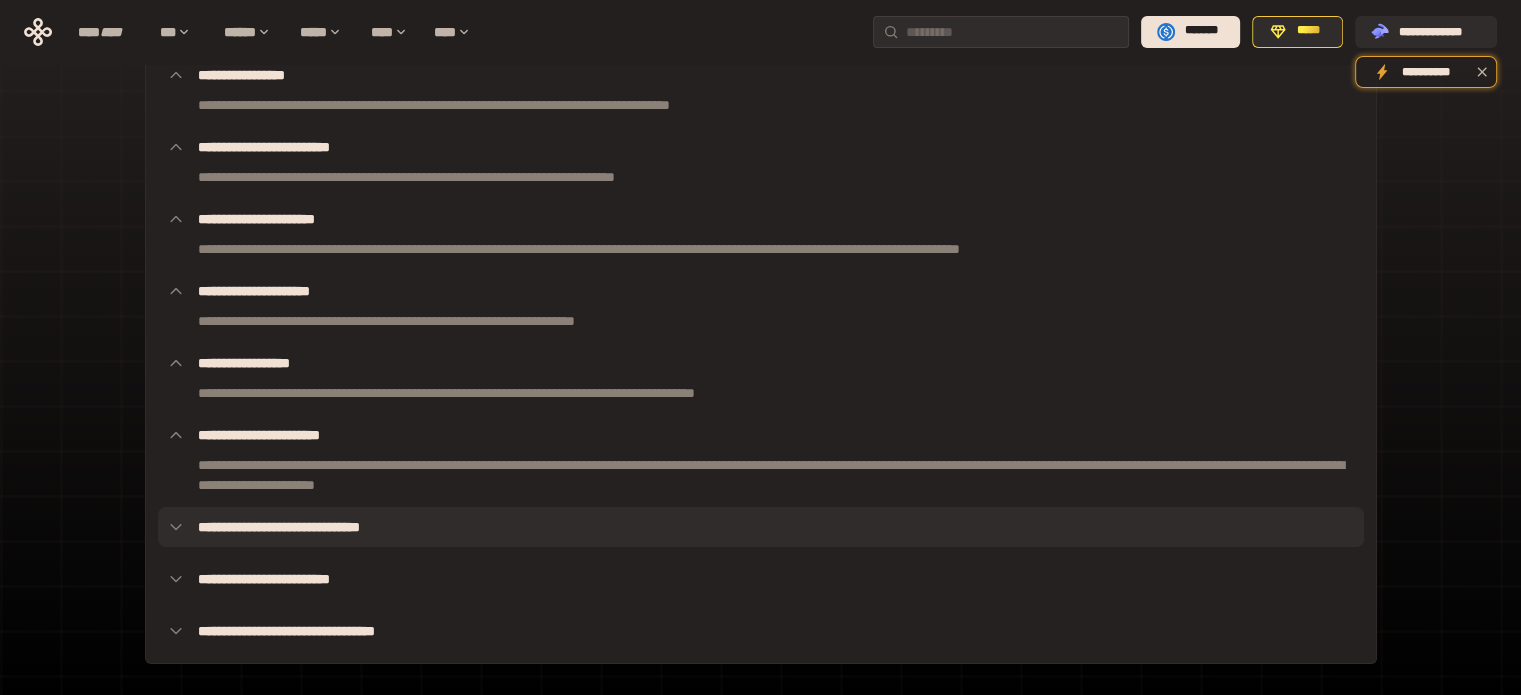 click on "**********" at bounding box center [761, 527] 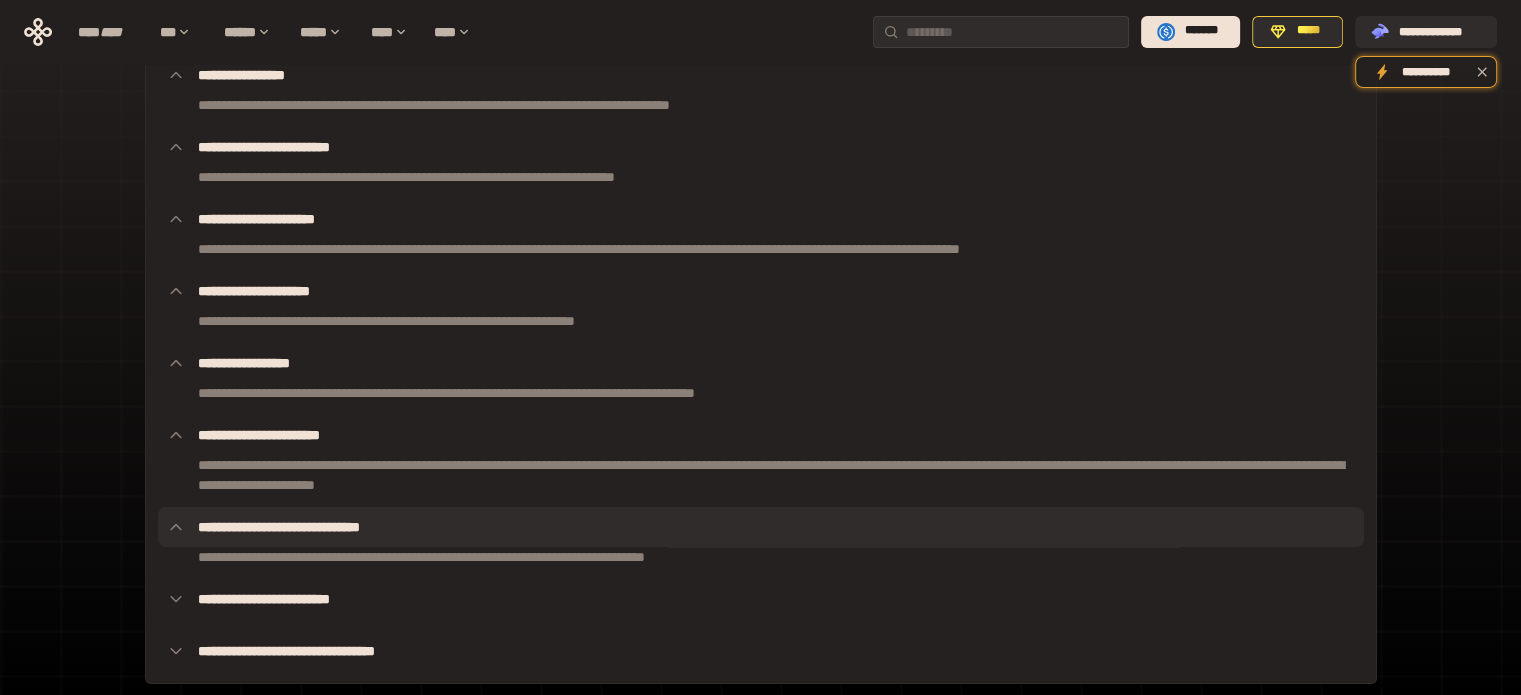 scroll, scrollTop: 296, scrollLeft: 0, axis: vertical 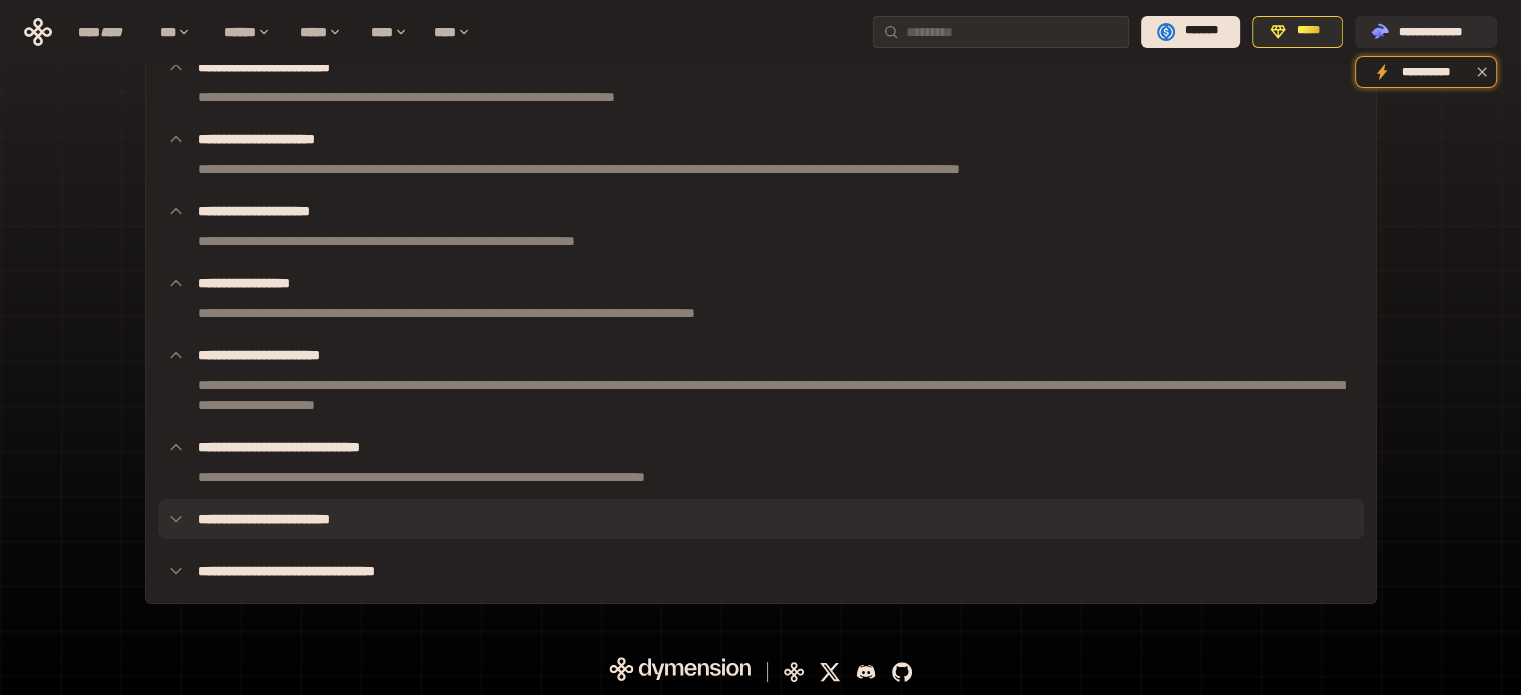 click on "**********" at bounding box center (761, 519) 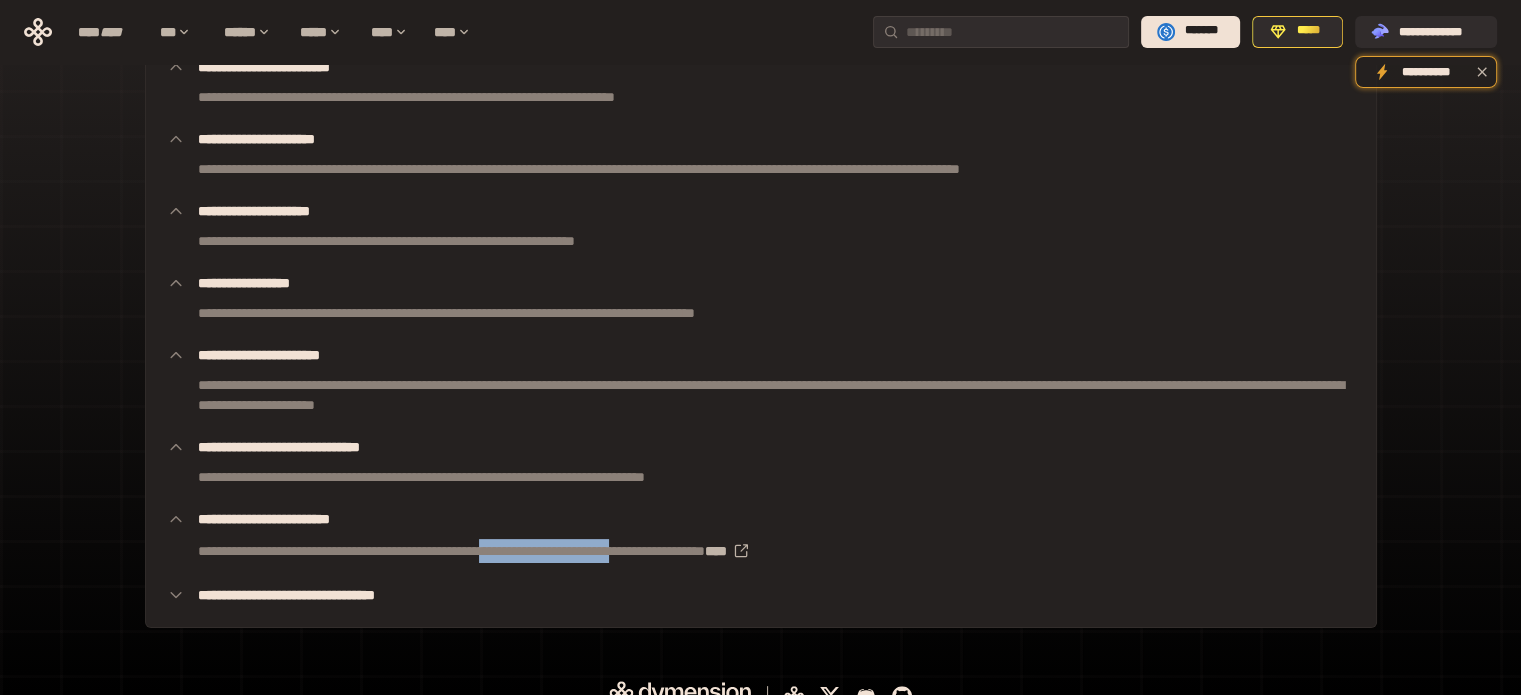 drag, startPoint x: 599, startPoint y: 551, endPoint x: 773, endPoint y: 551, distance: 174 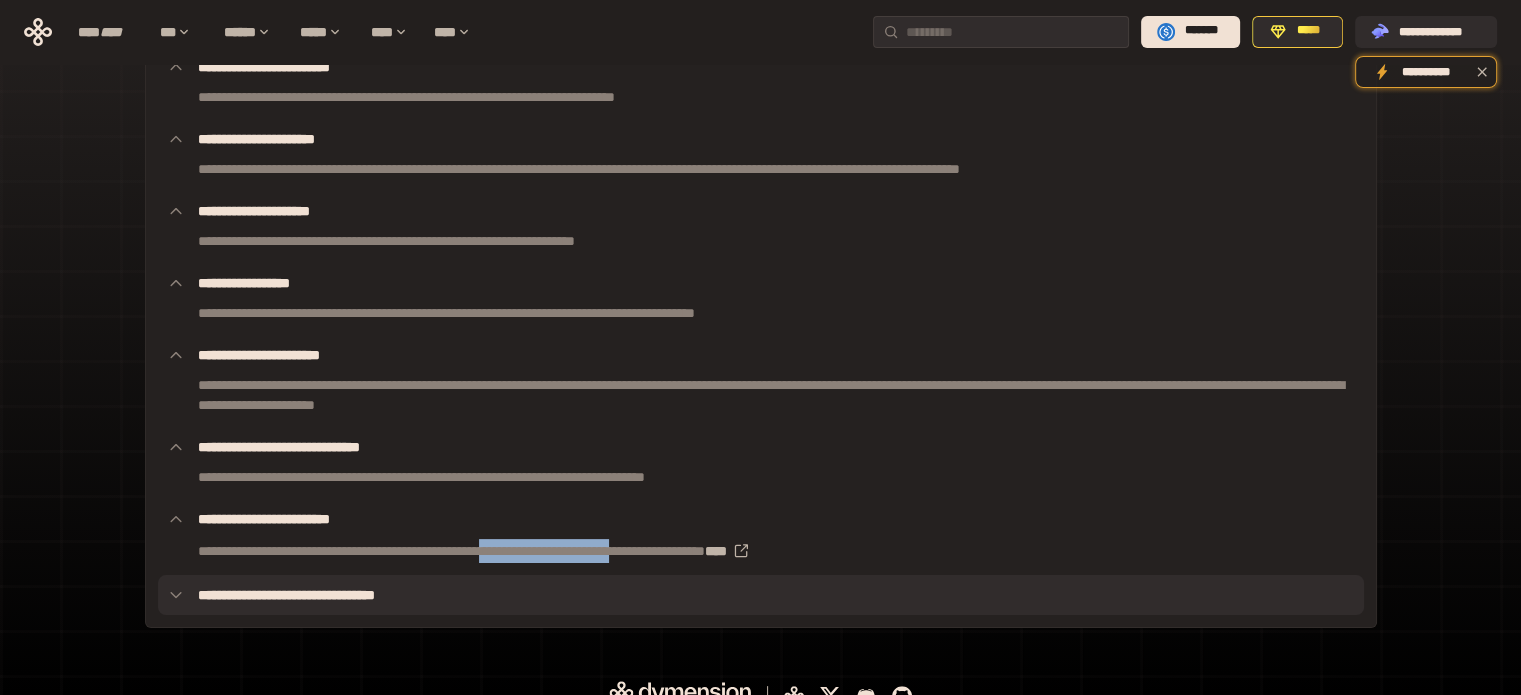 click on "**********" at bounding box center [761, 595] 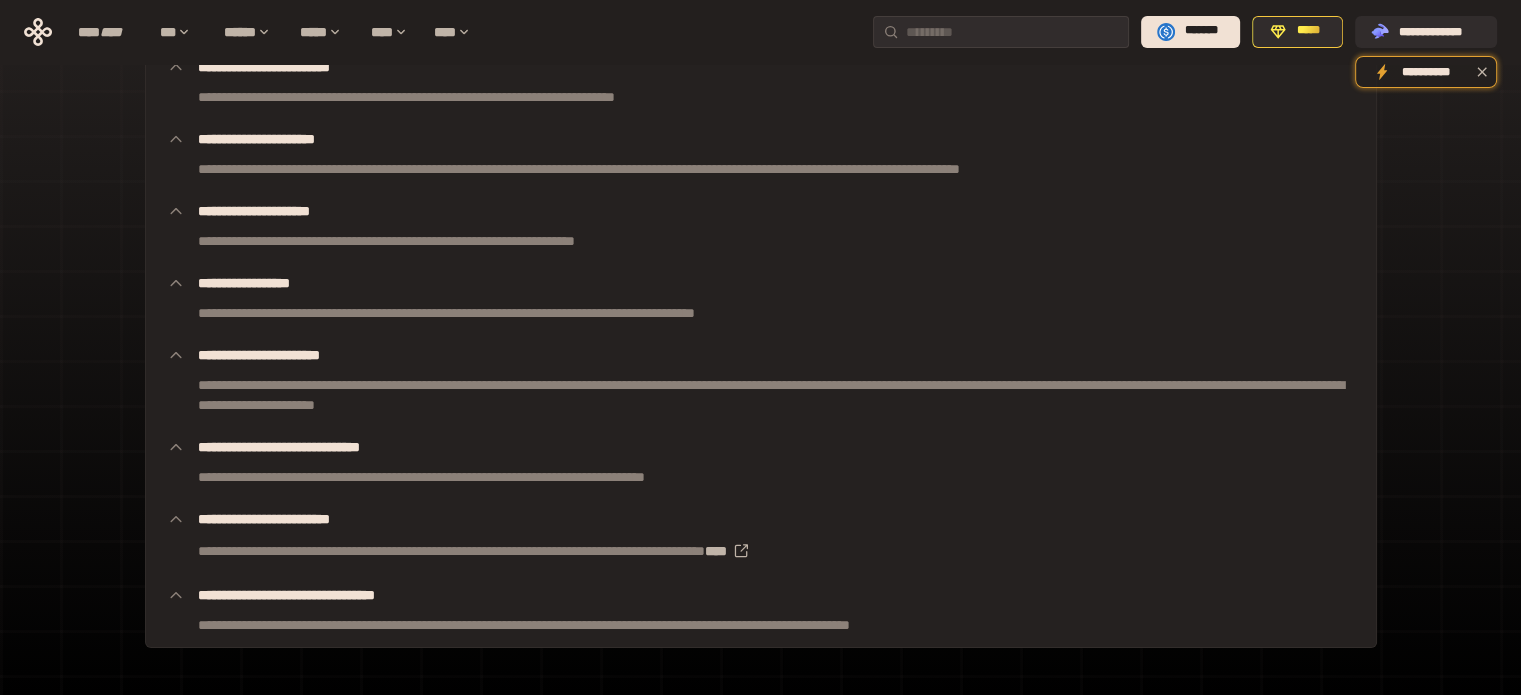 click on "**********" at bounding box center [761, 477] 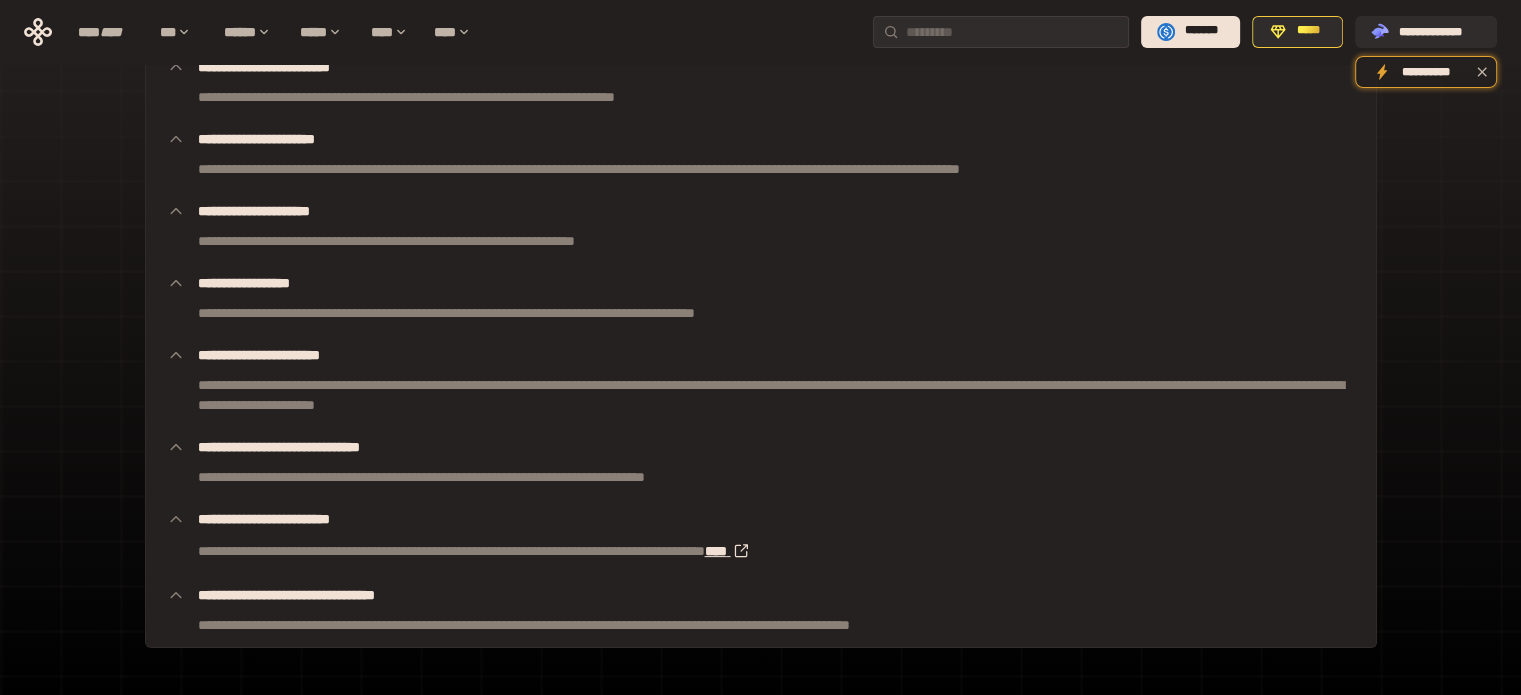 click on "****" at bounding box center [732, 551] 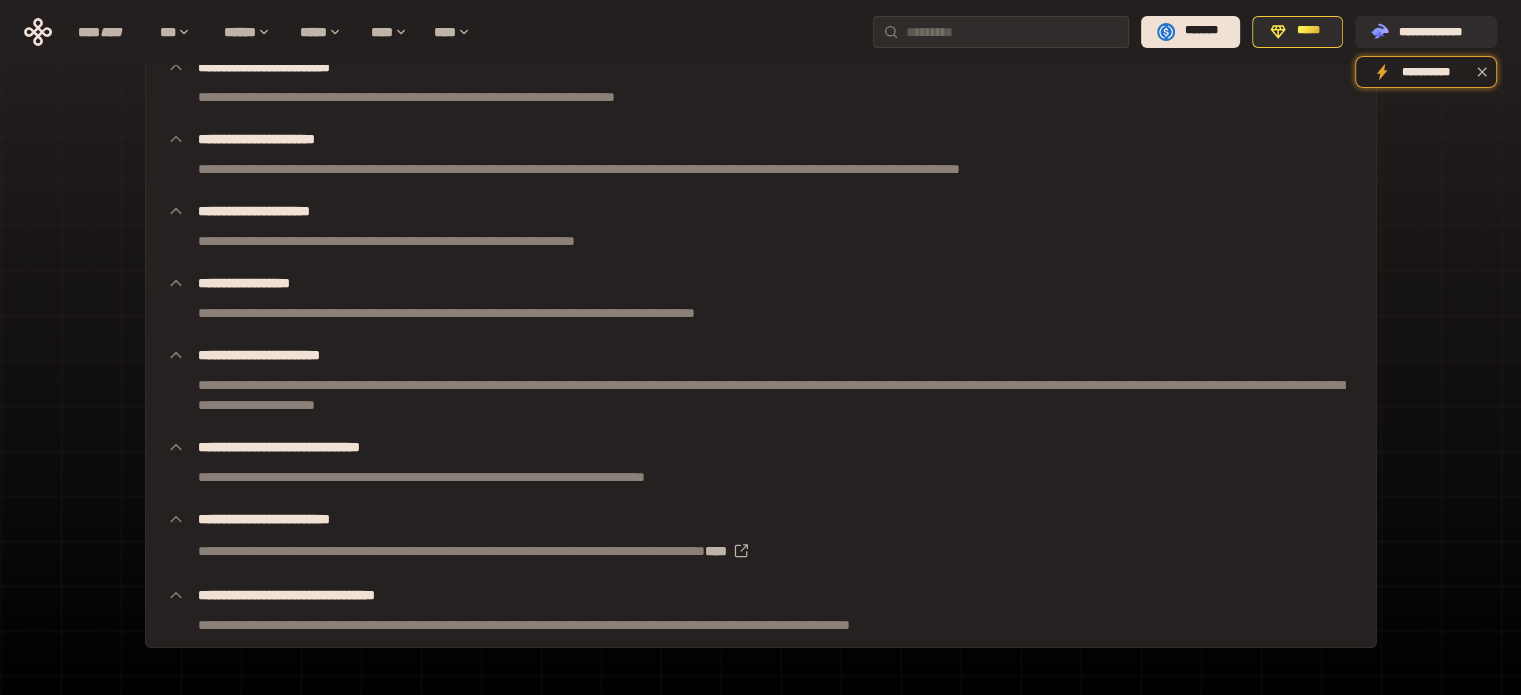 click on "**********" at bounding box center [761, 305] 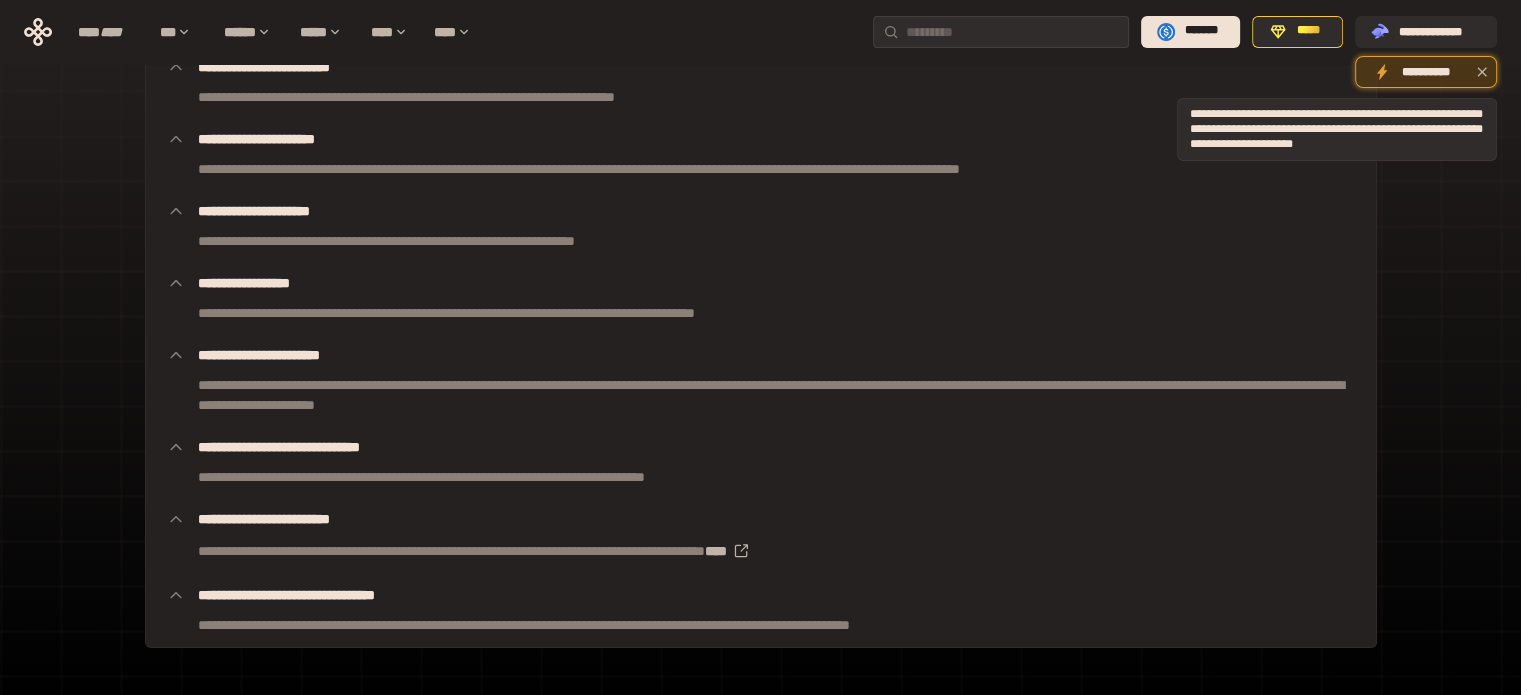 click on "**********" at bounding box center [1426, 72] 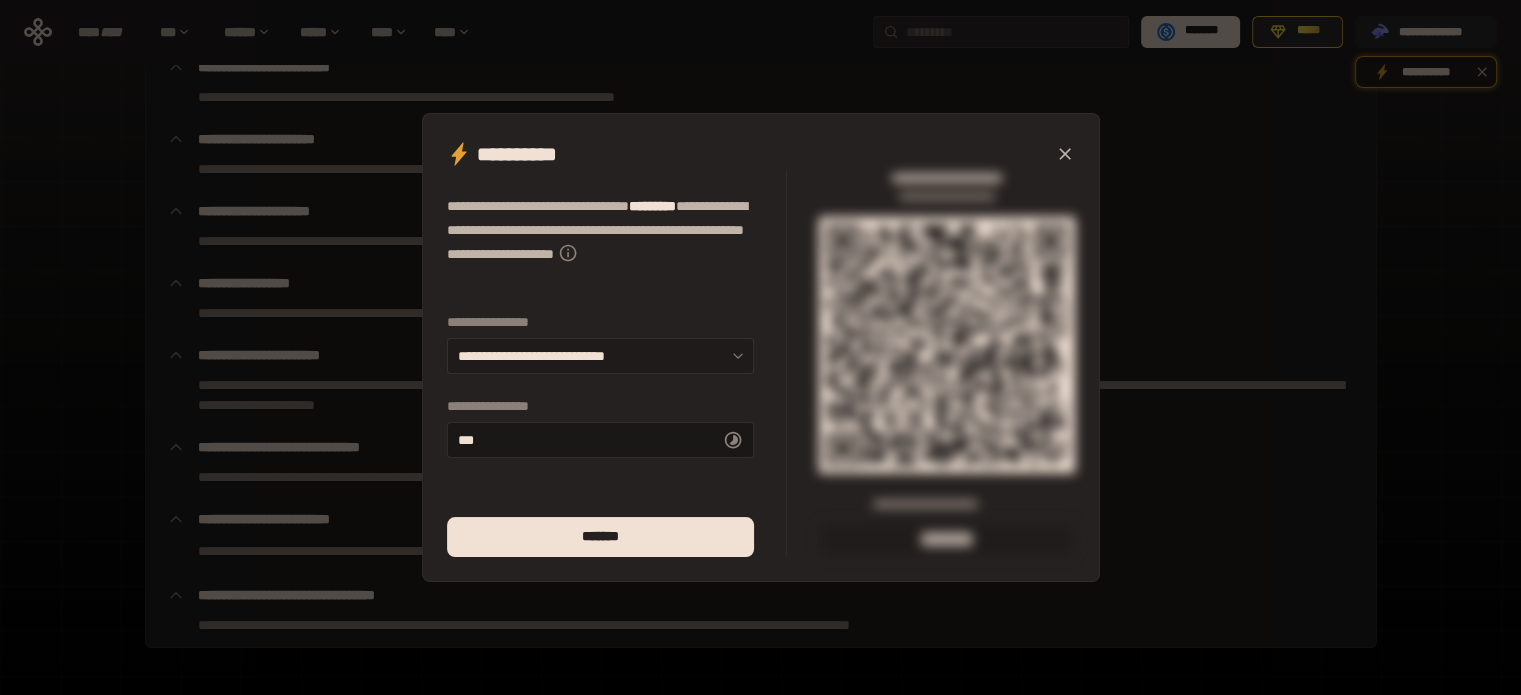 click on "**********" at bounding box center (600, 356) 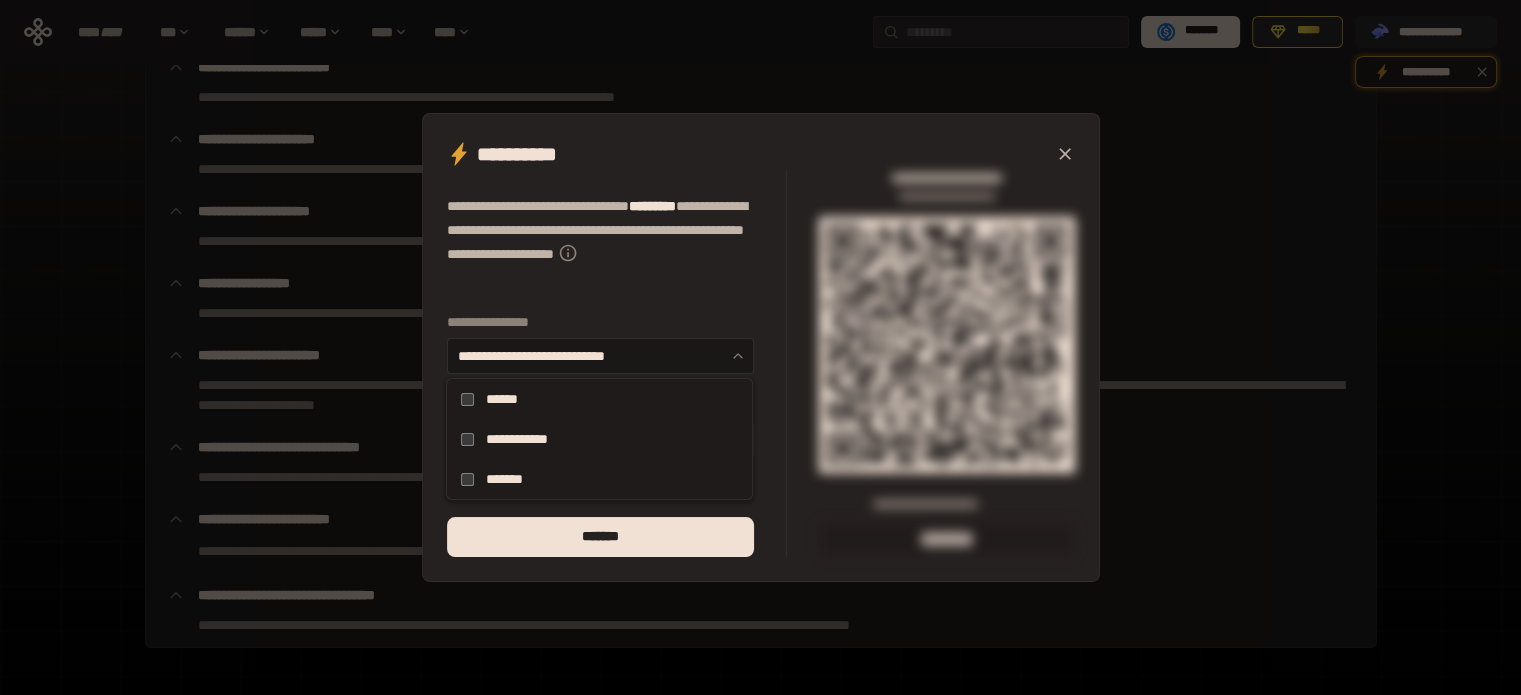 scroll, scrollTop: 340, scrollLeft: 0, axis: vertical 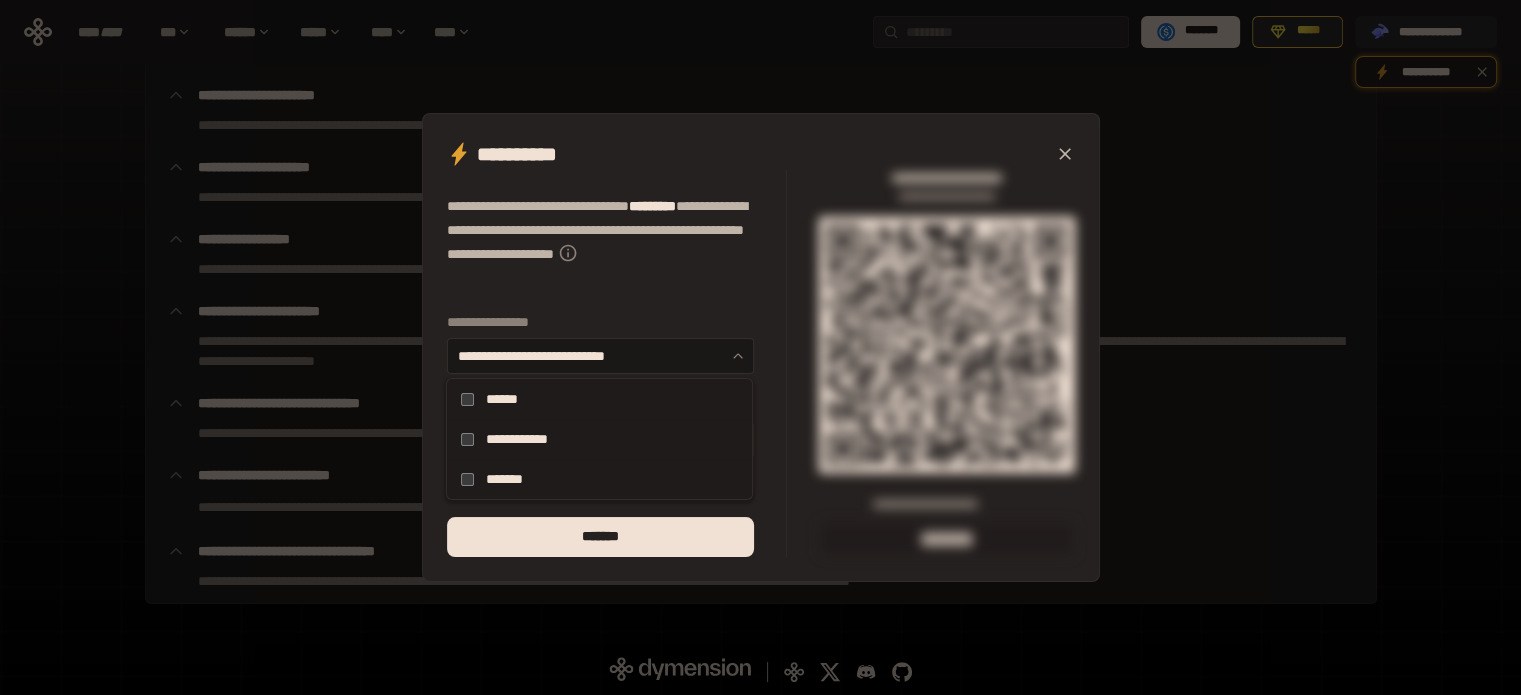 click on "**********" at bounding box center [617, 363] 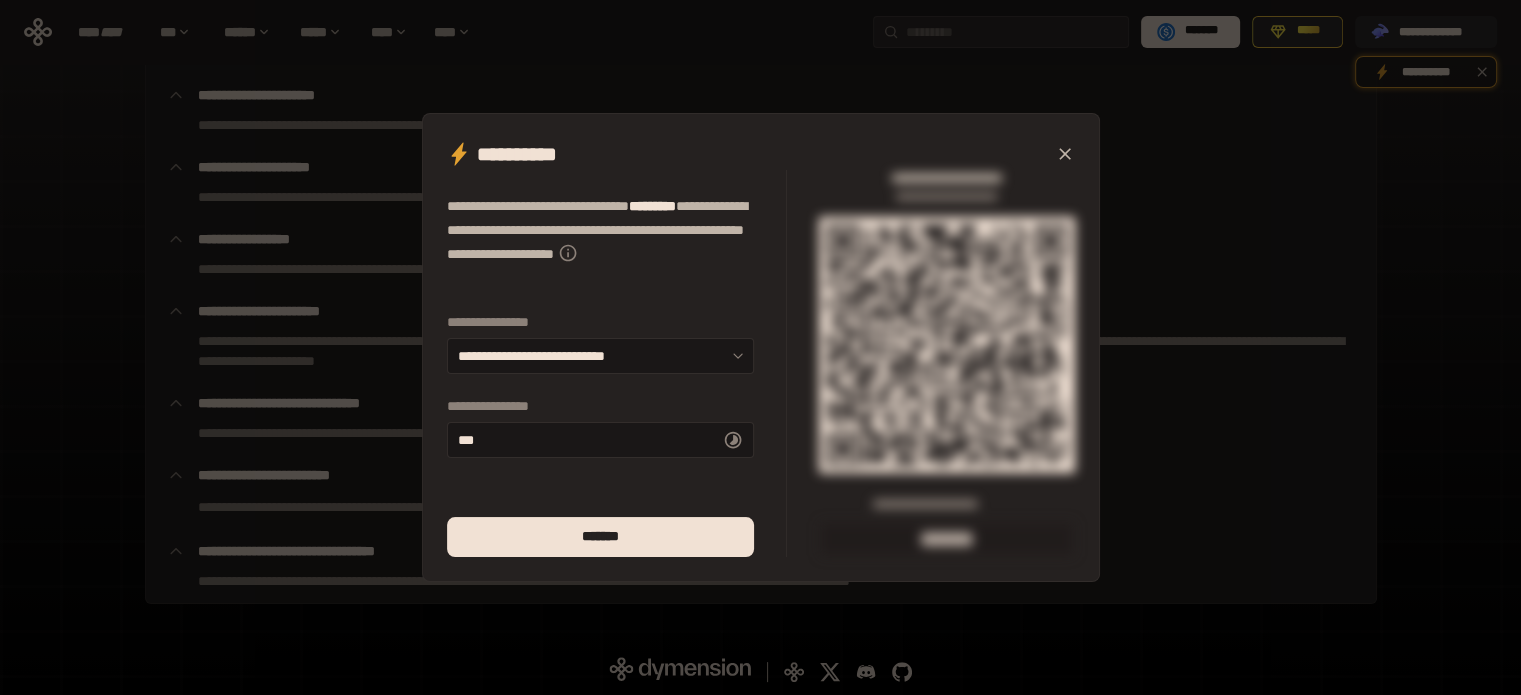 click 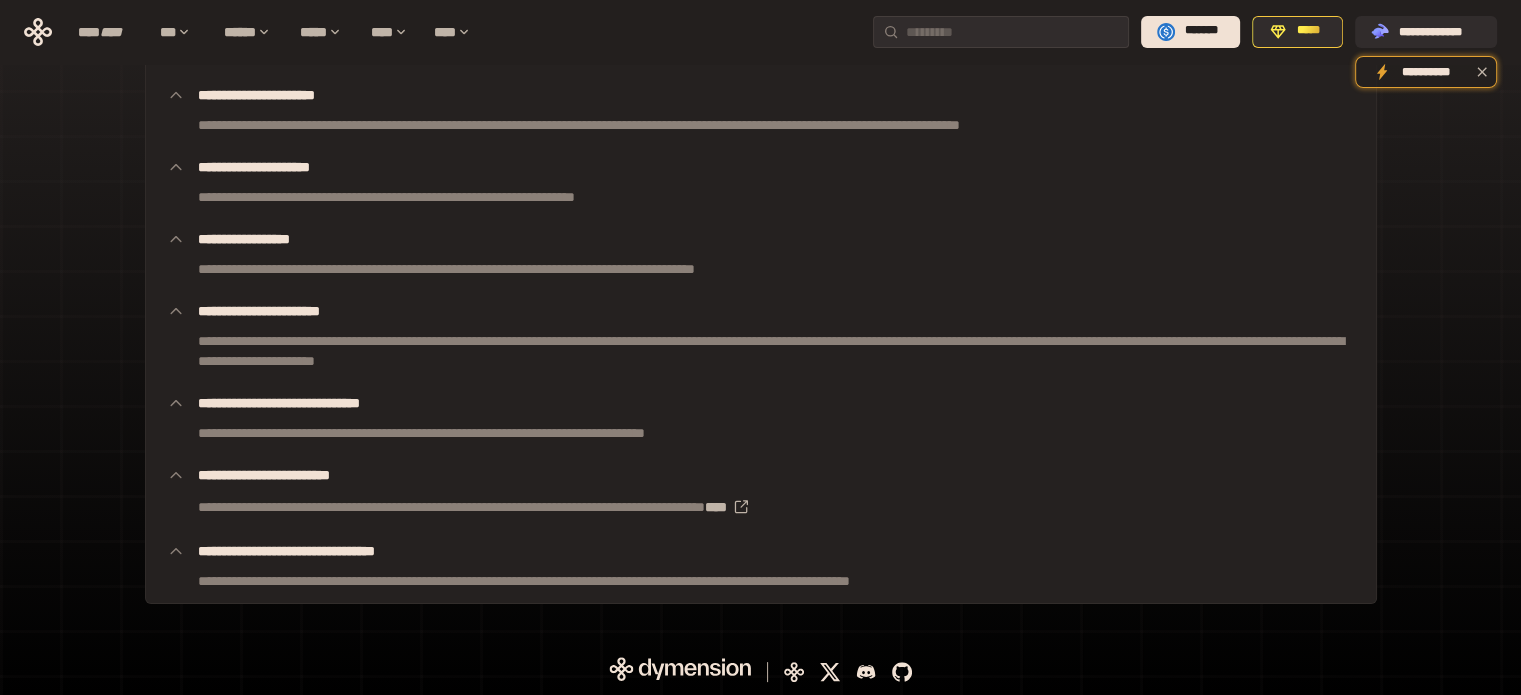 click on "**********" at bounding box center (761, 261) 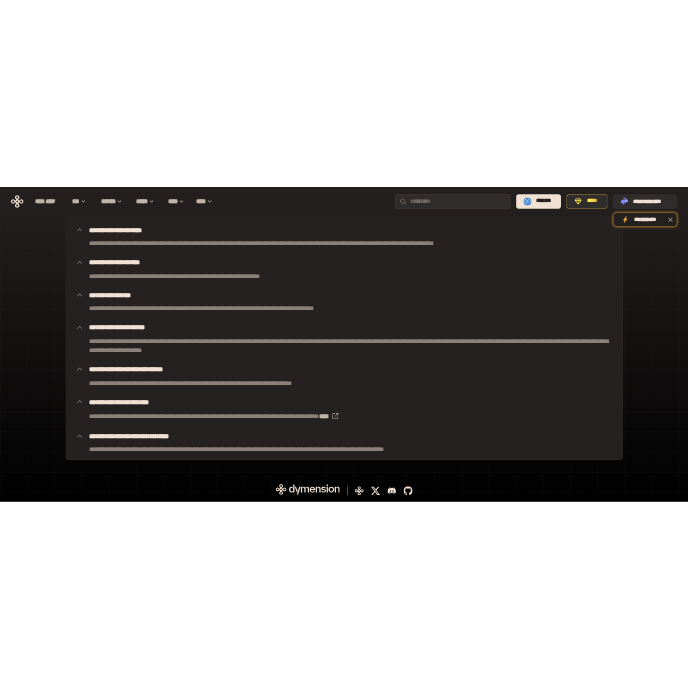 scroll, scrollTop: 0, scrollLeft: 0, axis: both 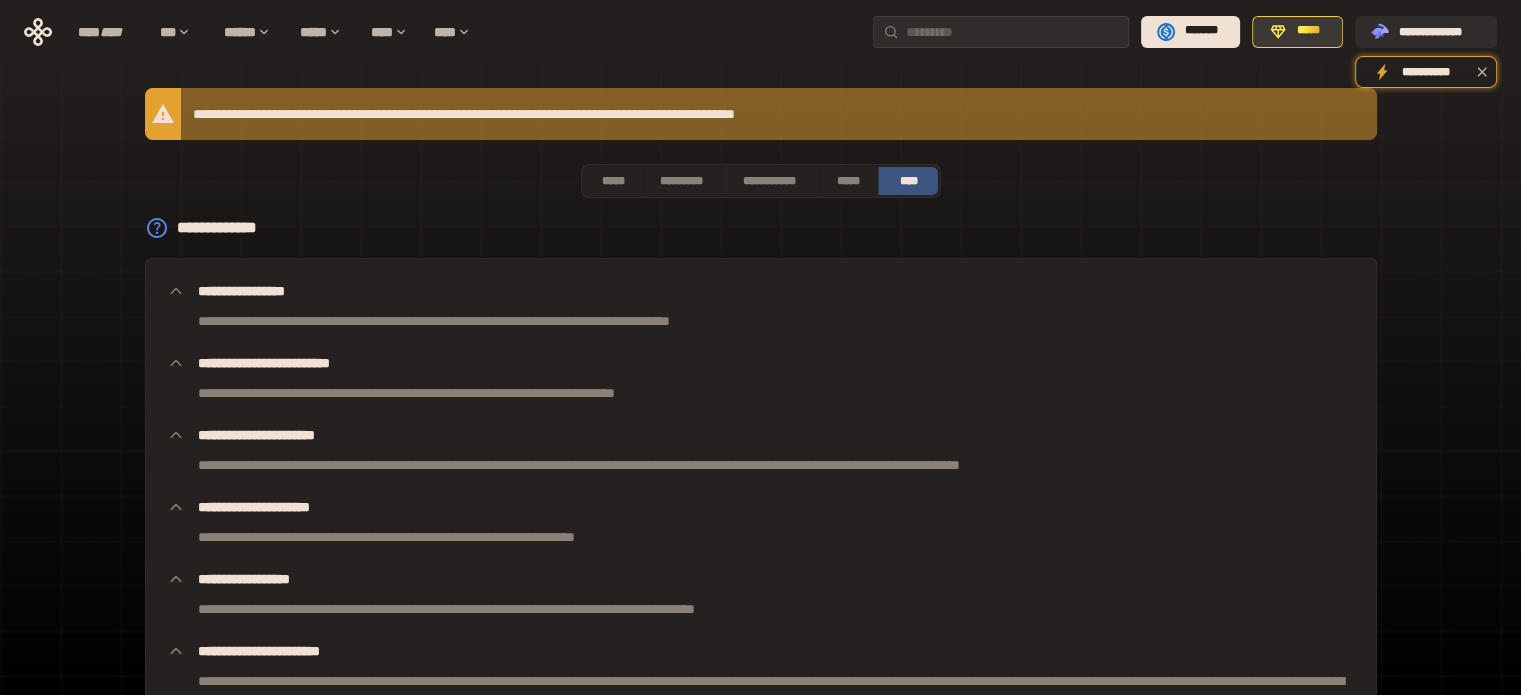click on "*****" at bounding box center [1308, 31] 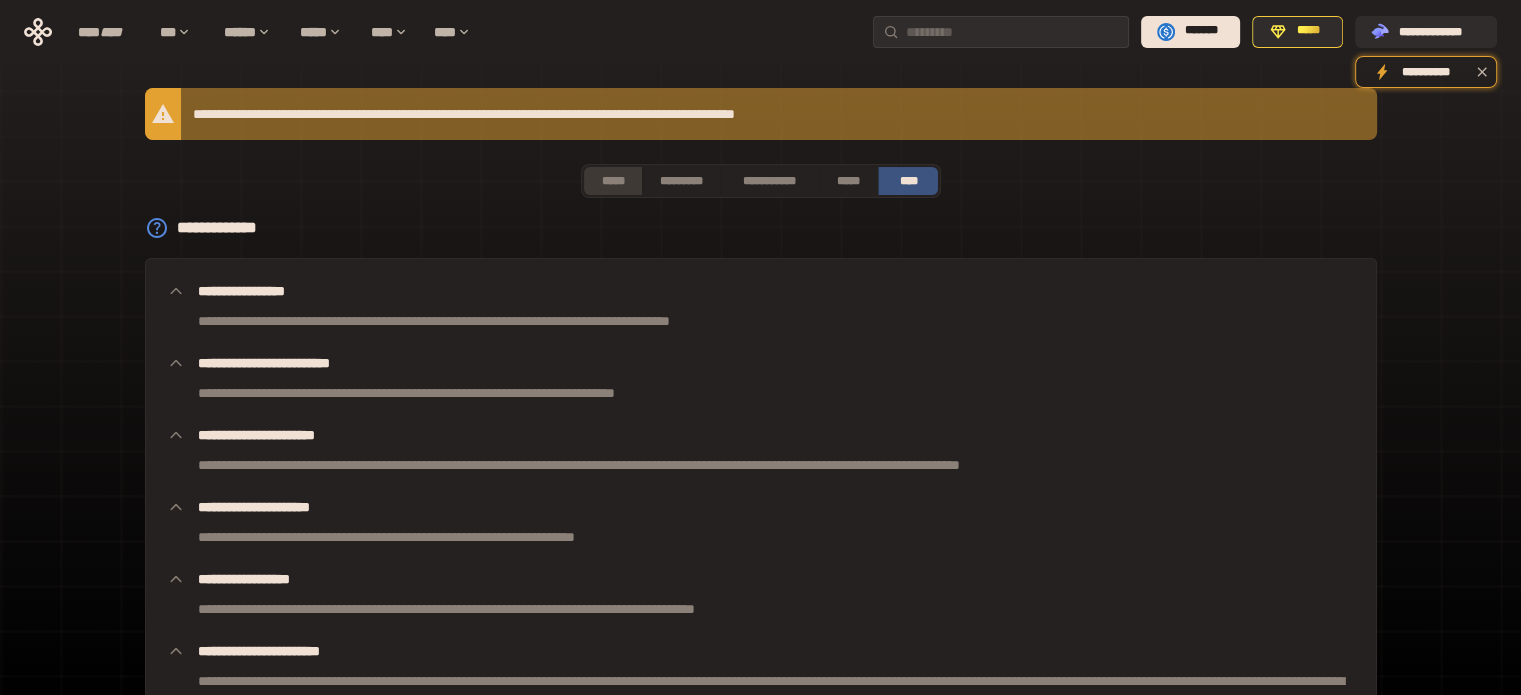 click on "*****" at bounding box center [613, 181] 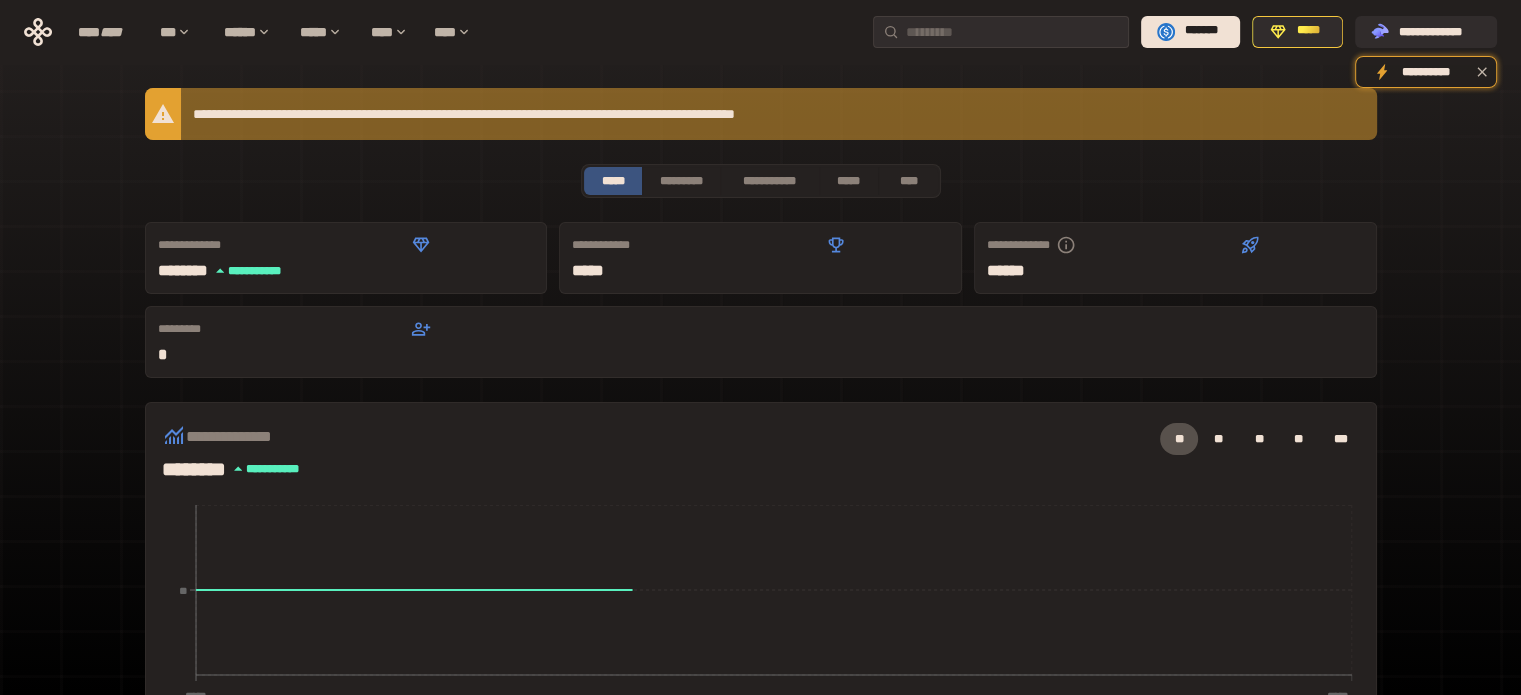 click on "**********" at bounding box center [761, 114] 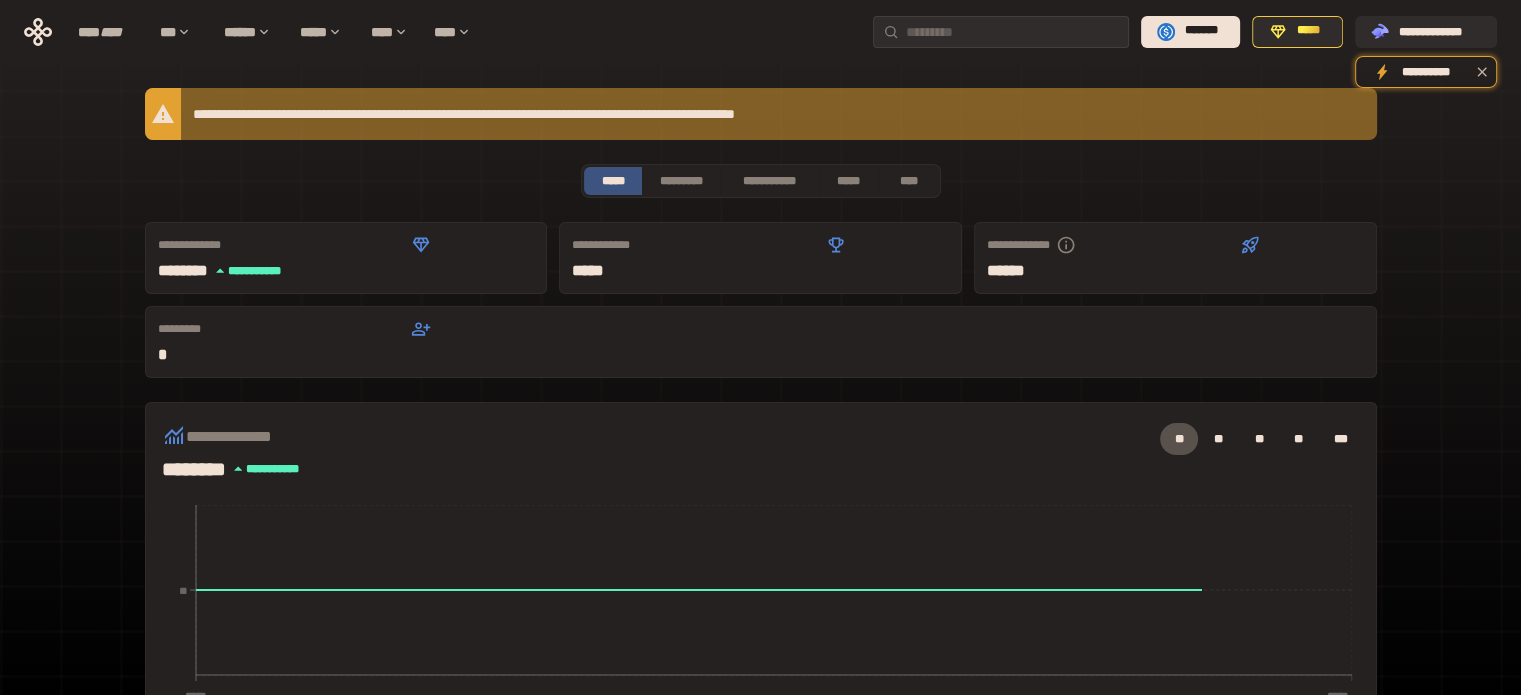 click on "**********" at bounding box center (761, 114) 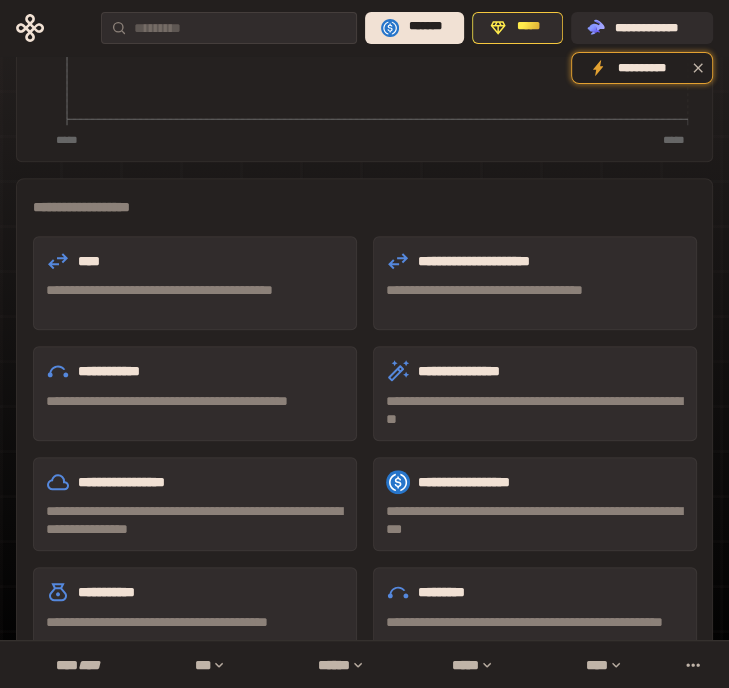 scroll, scrollTop: 800, scrollLeft: 0, axis: vertical 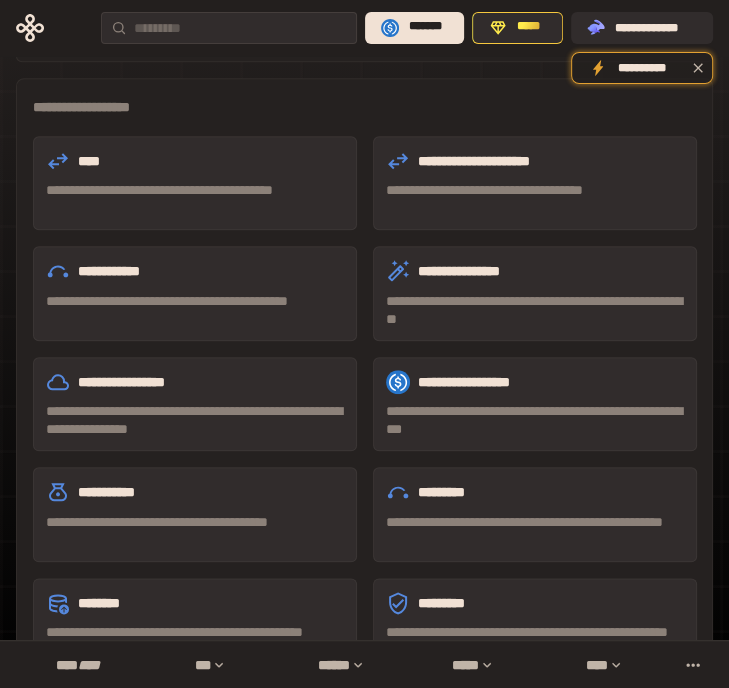 click on "**********" at bounding box center [195, 514] 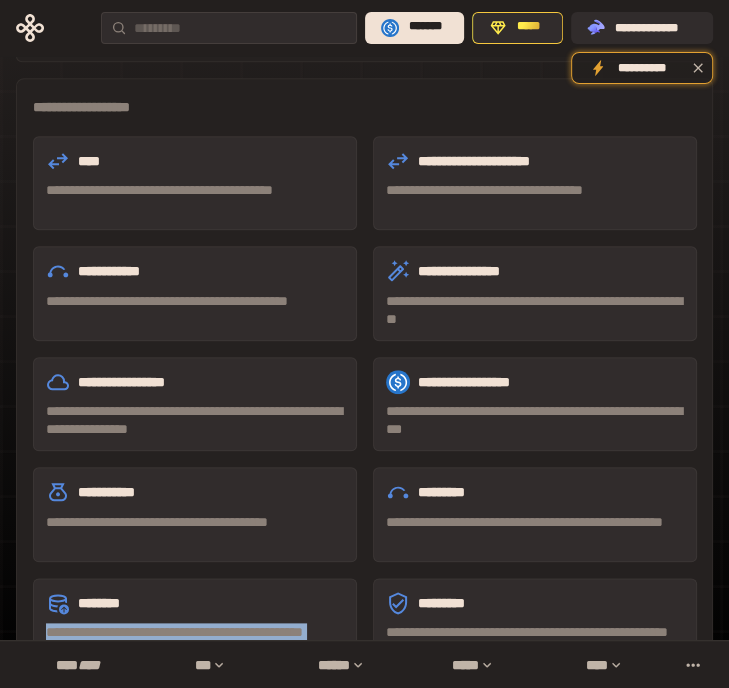 click on "**********" at bounding box center (195, 641) 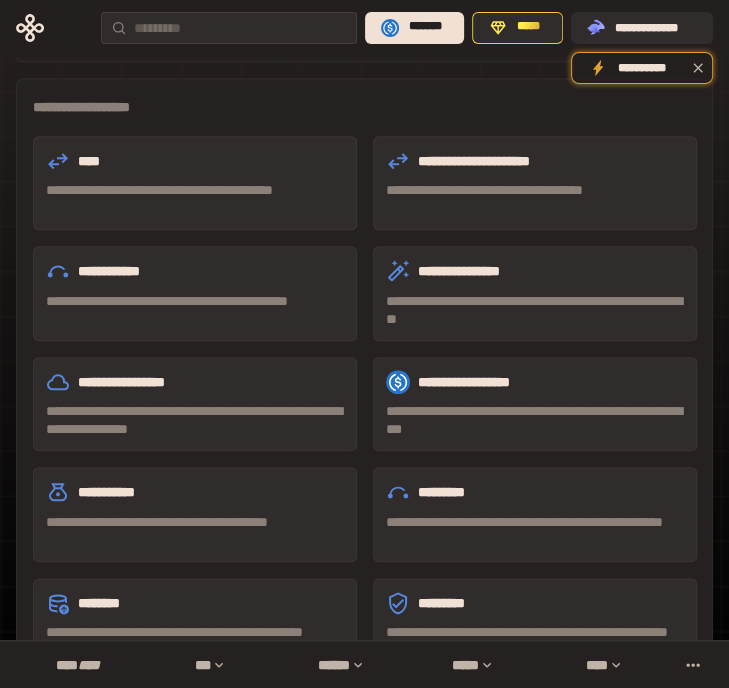 click on "**********" at bounding box center (535, 625) 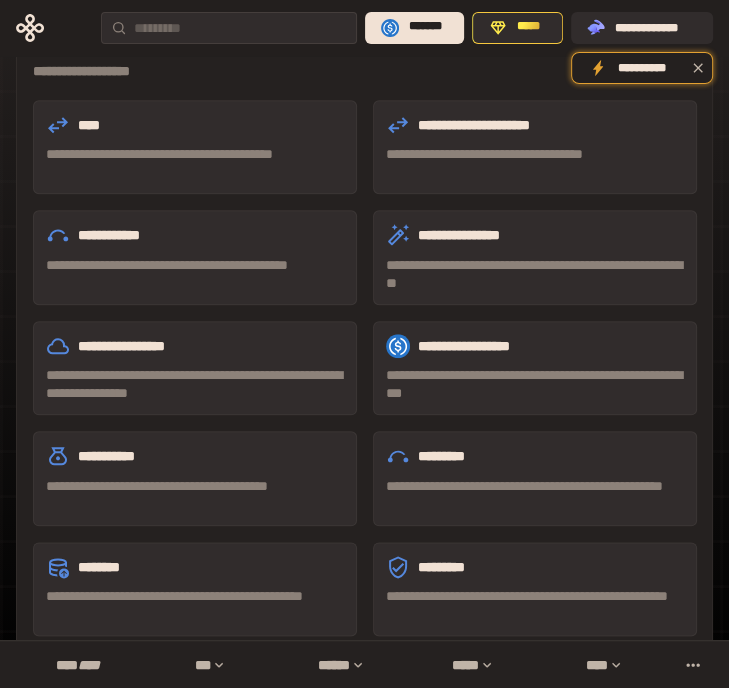 click on "**********" at bounding box center (535, 605) 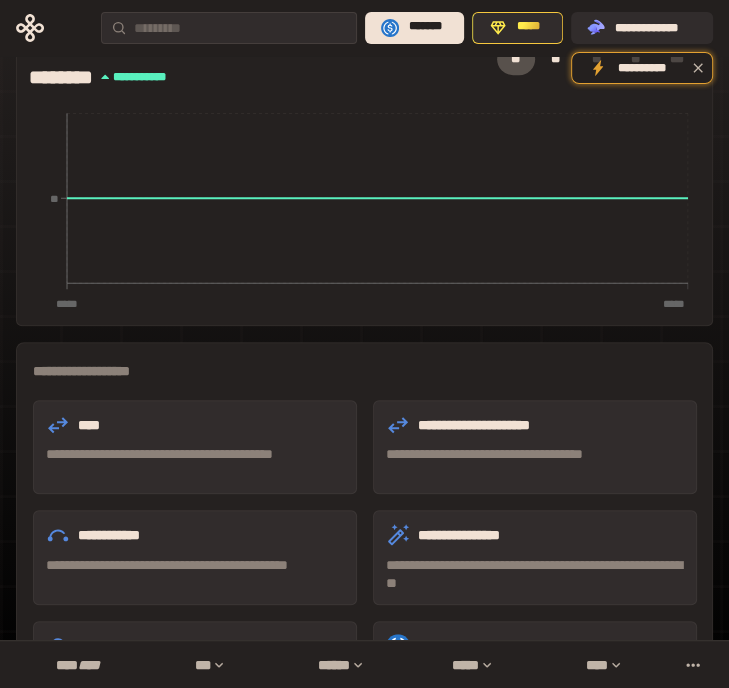 click on "**********" at bounding box center [195, 463] 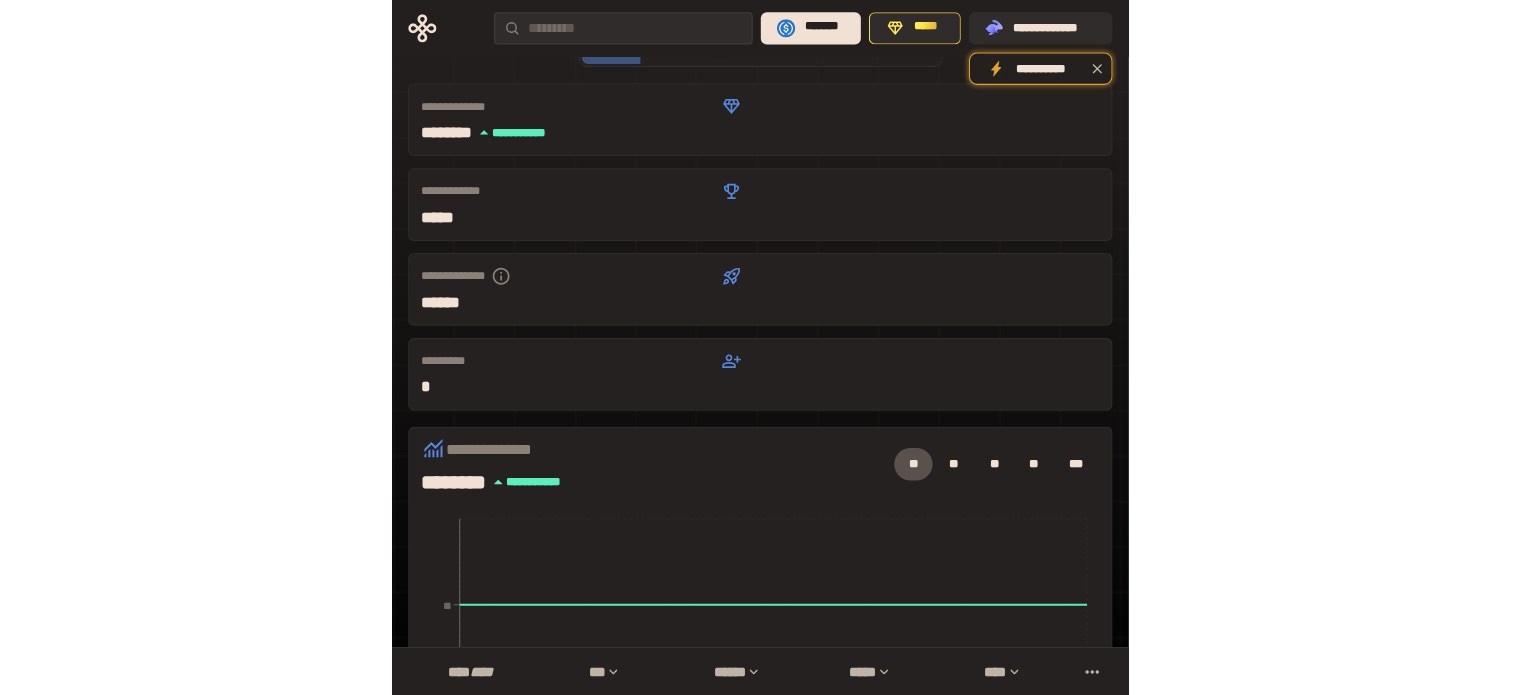 scroll, scrollTop: 0, scrollLeft: 0, axis: both 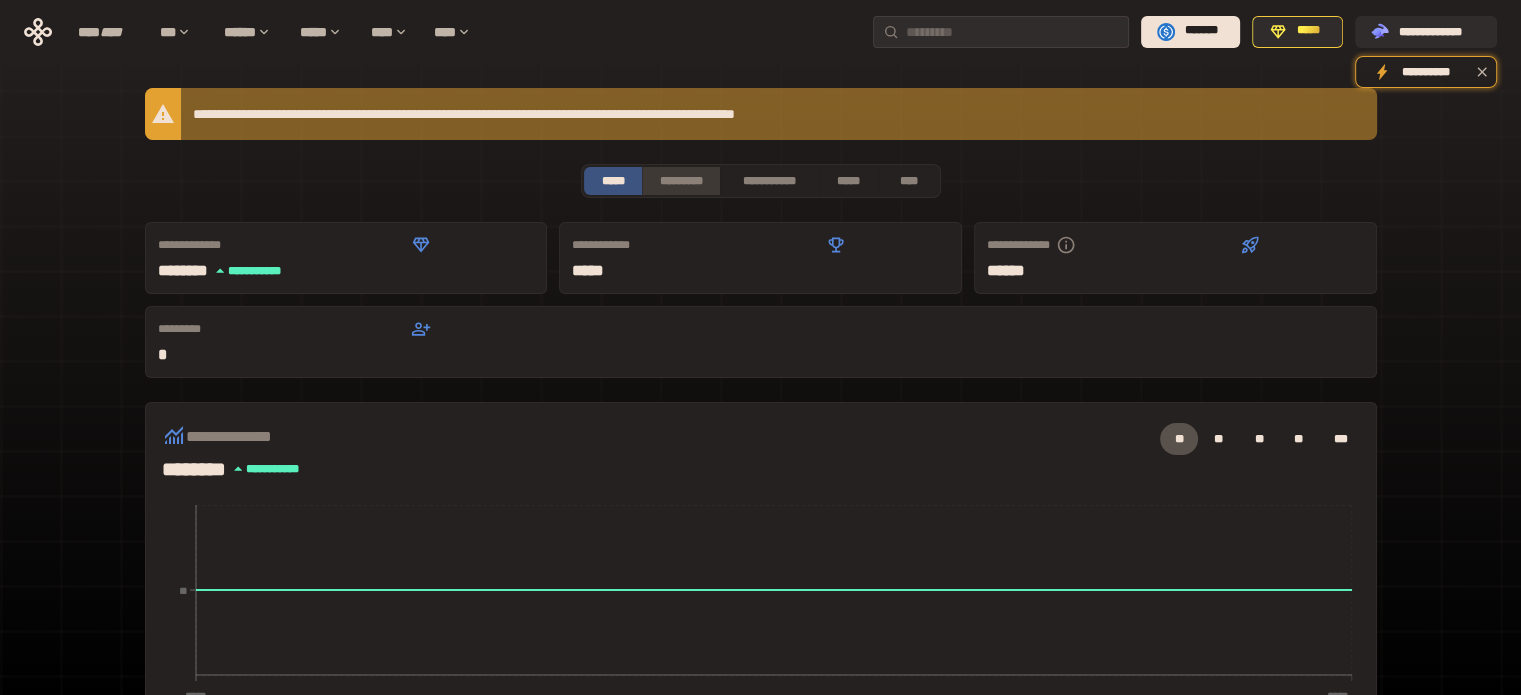 click on "*********" at bounding box center (680, 181) 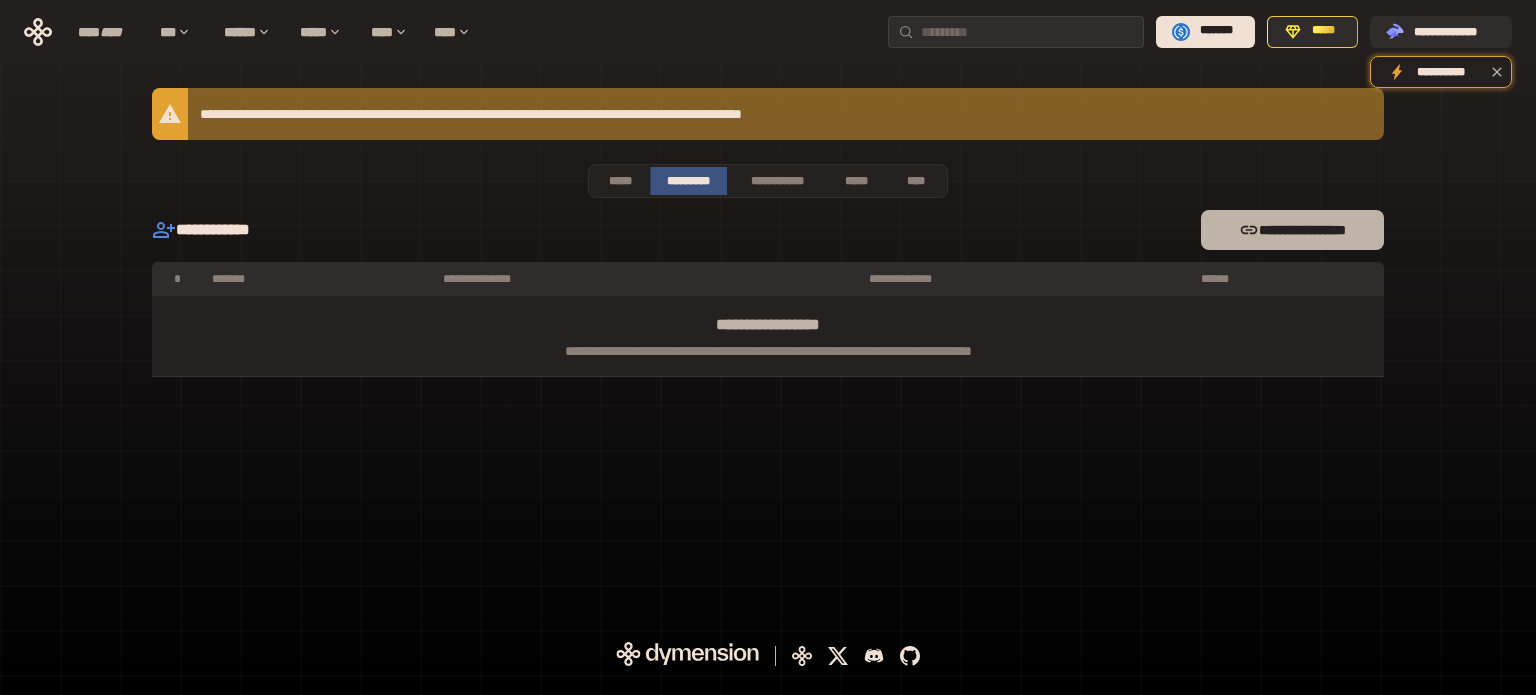 click on "**********" at bounding box center (1292, 230) 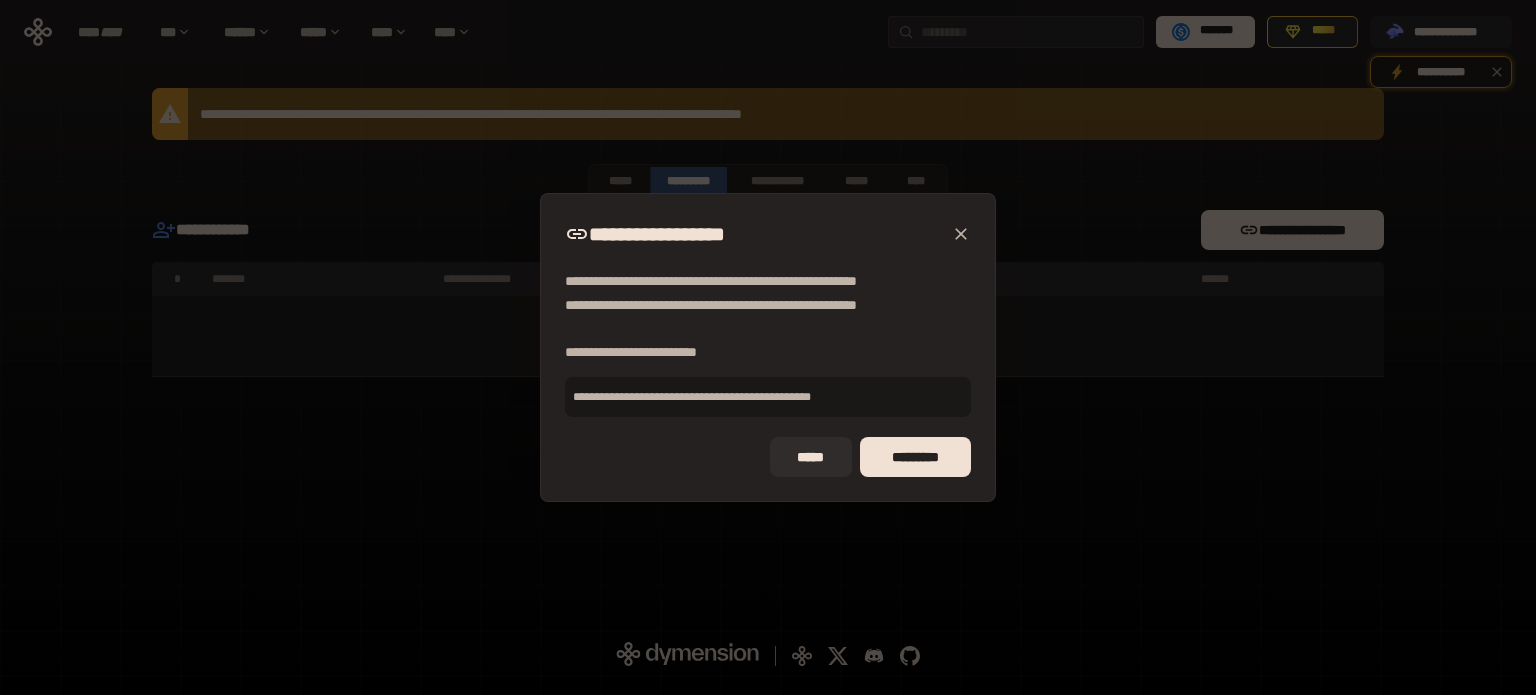 click on "**********" at bounding box center (768, 343) 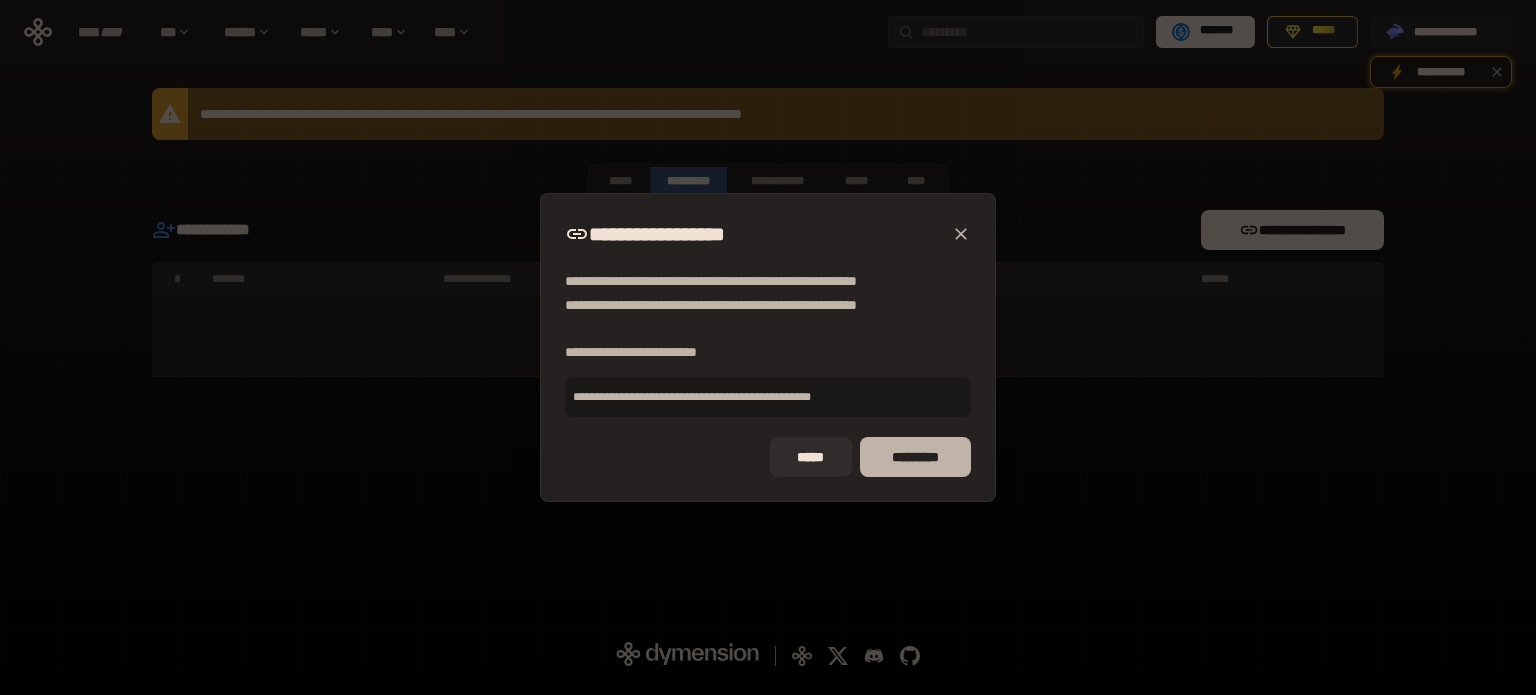 click on "*********" at bounding box center [915, 457] 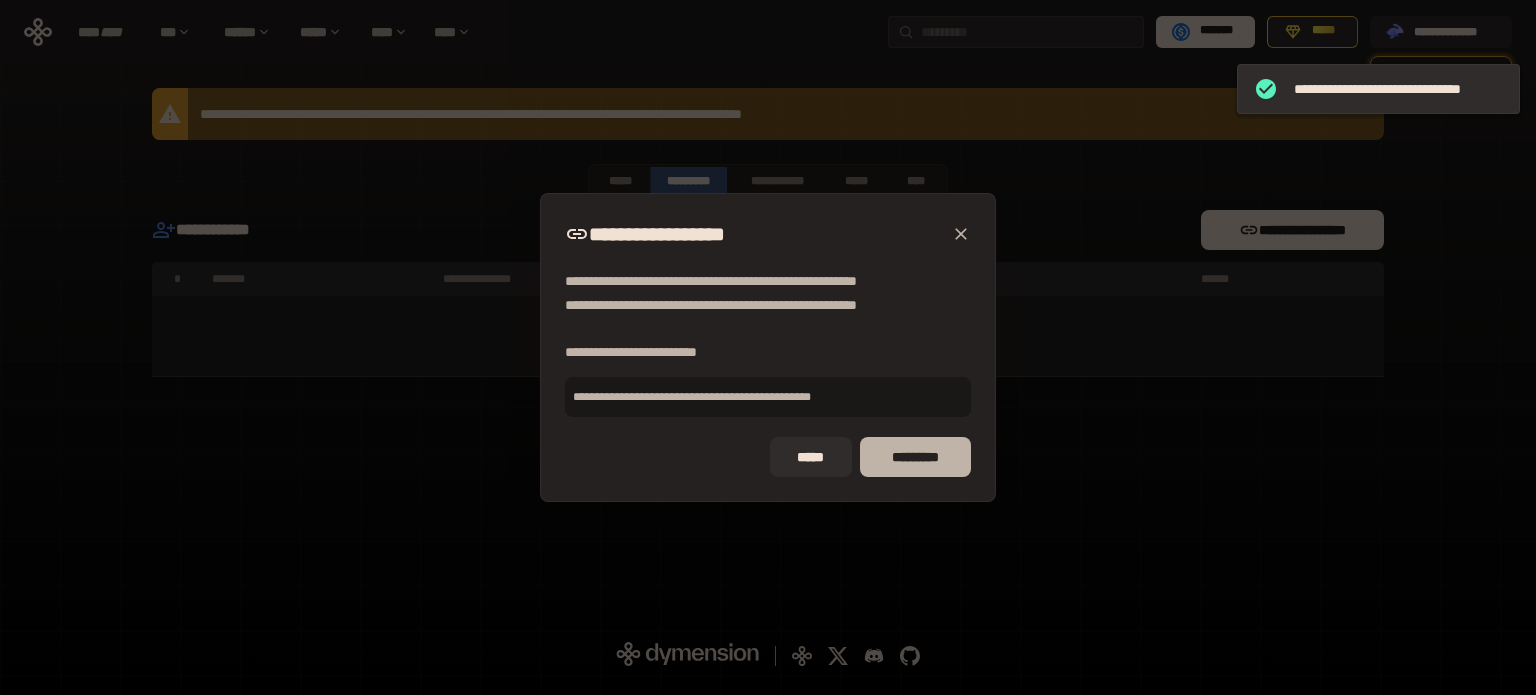click on "*********" at bounding box center (915, 457) 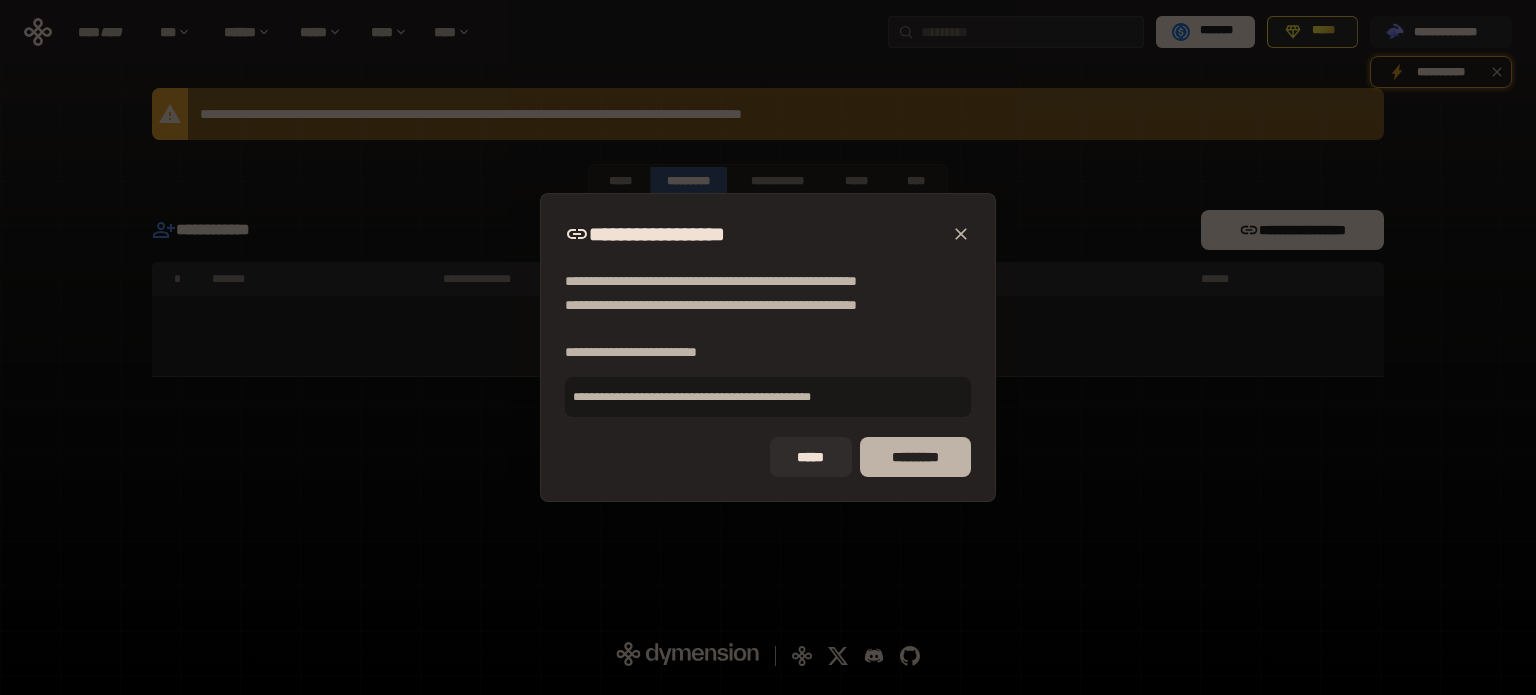 click on "*********" at bounding box center [915, 457] 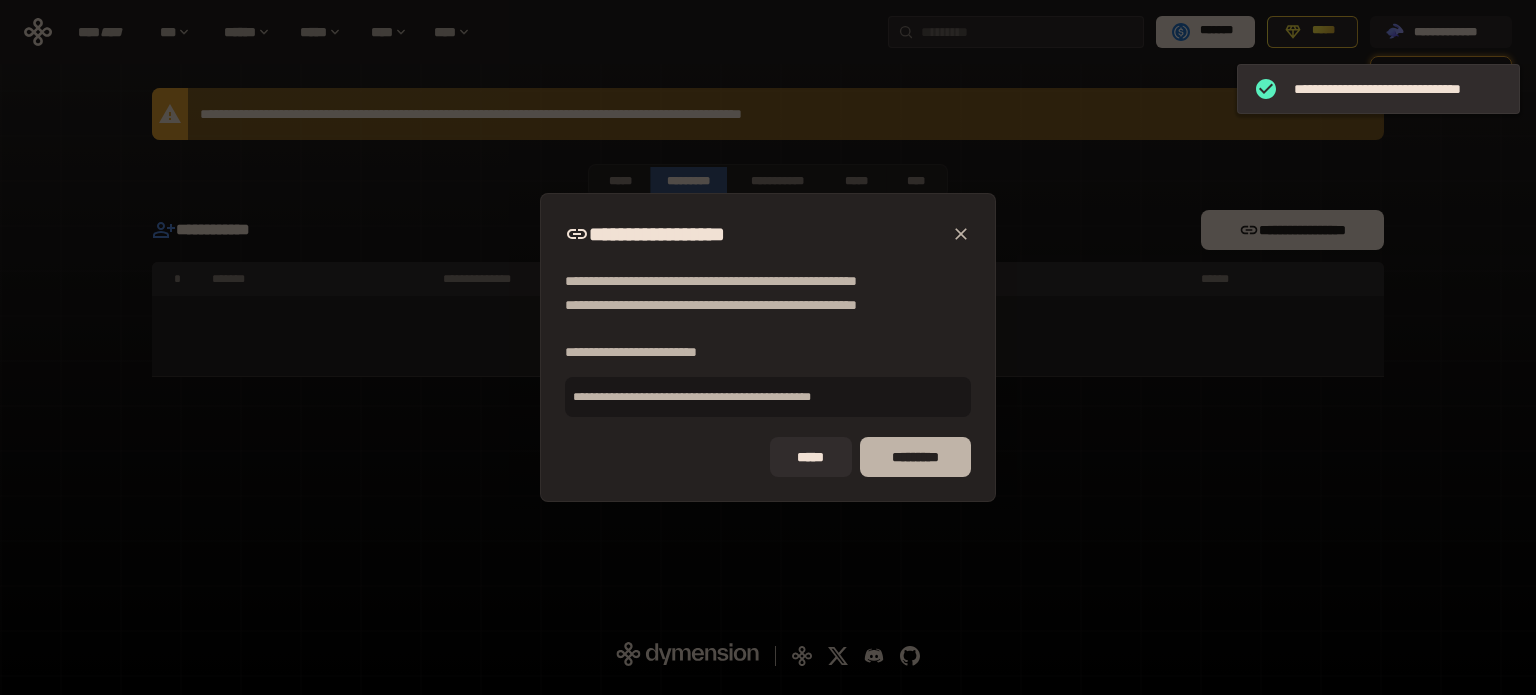type 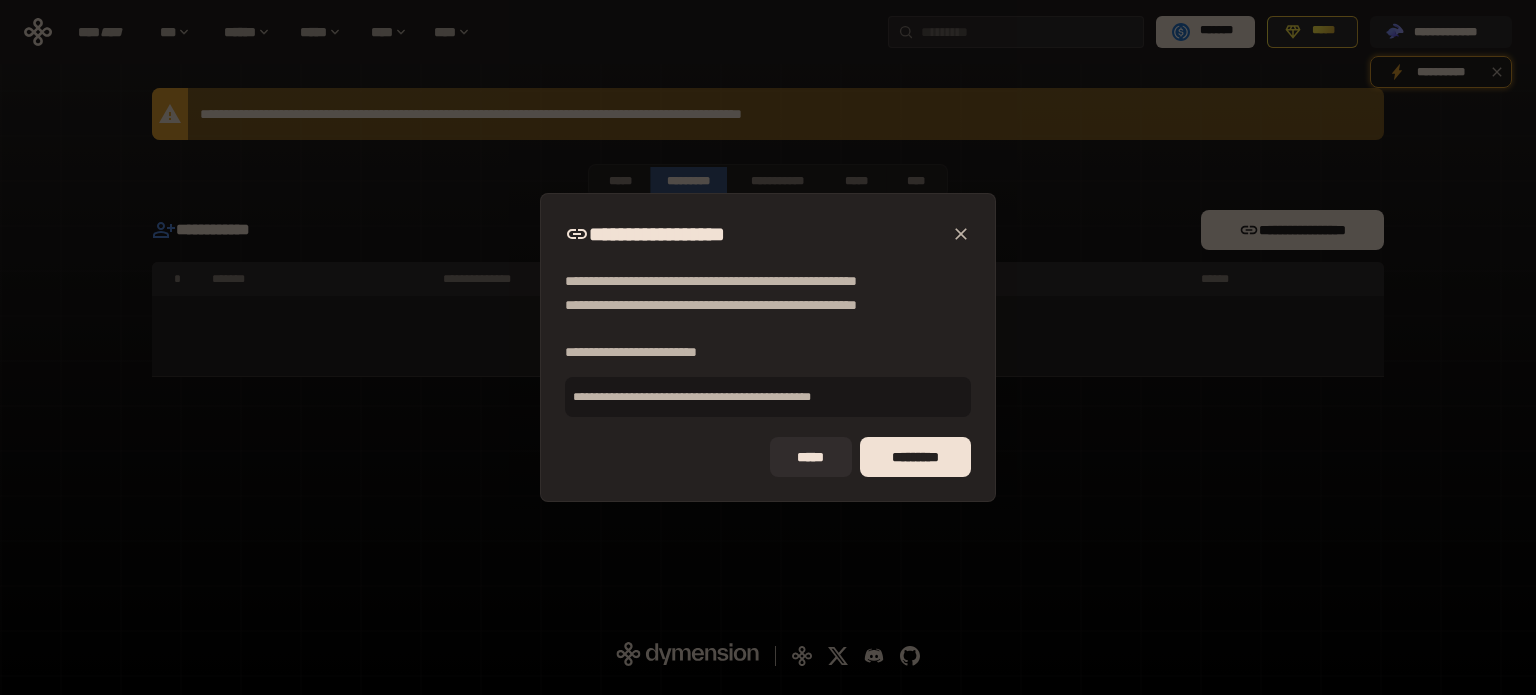 click on "**********" at bounding box center [768, 347] 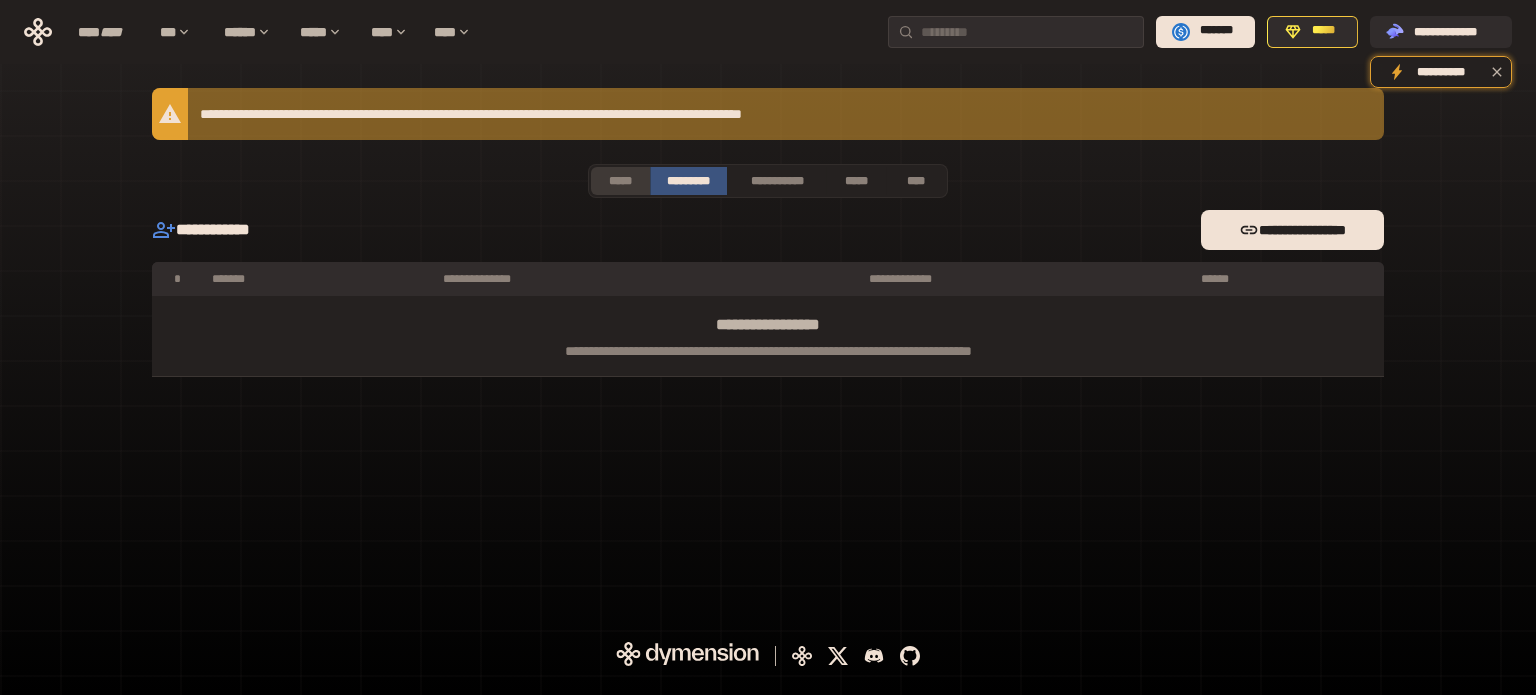 click on "*****" at bounding box center (620, 181) 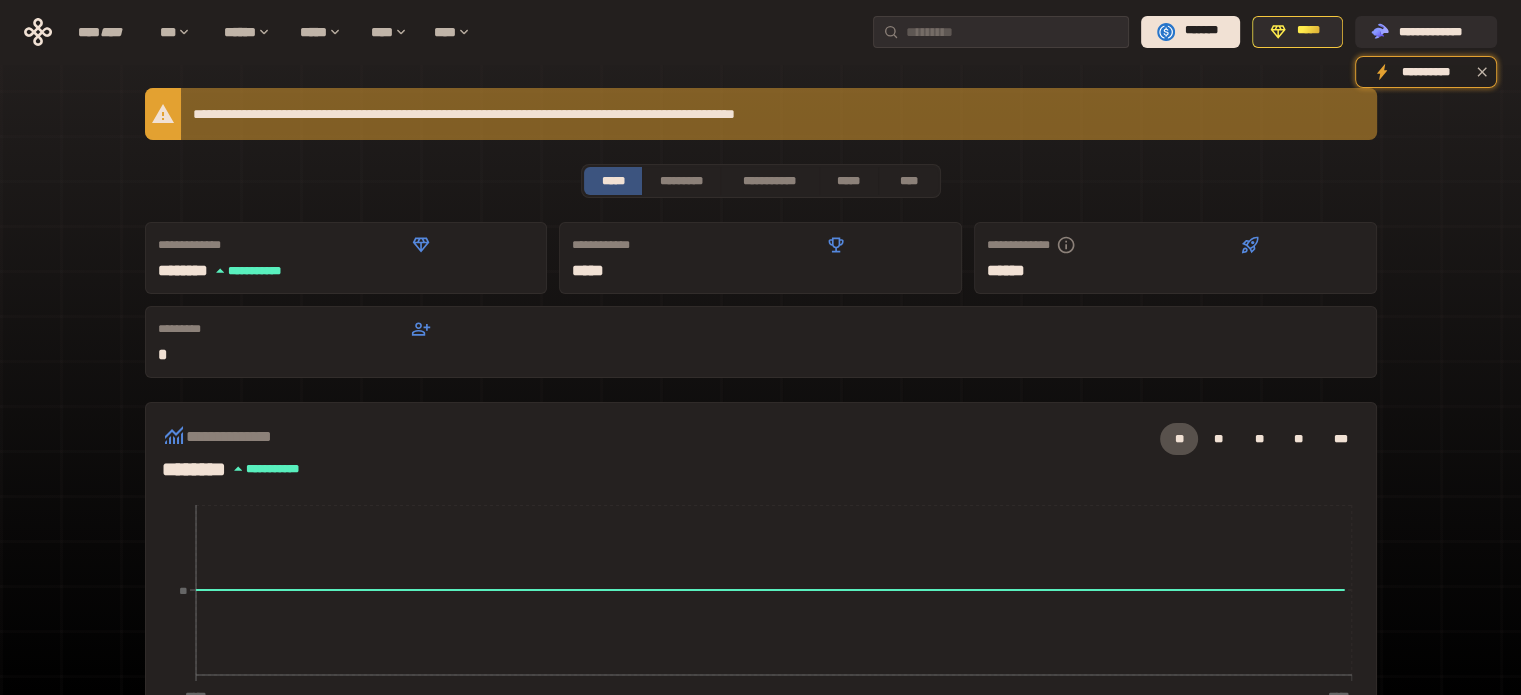 click on "********   **** * *****" at bounding box center [253, 469] 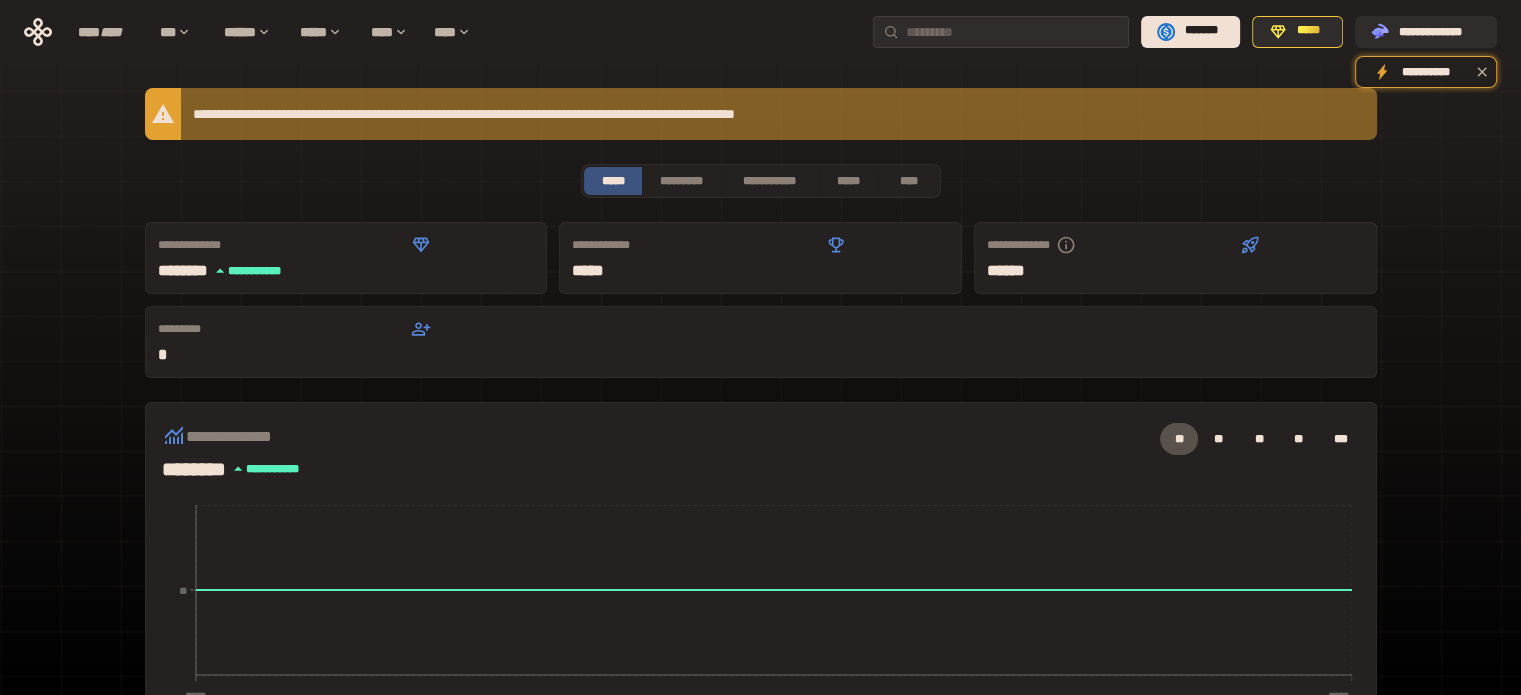 click on "***** *" at bounding box center (1123, 271) 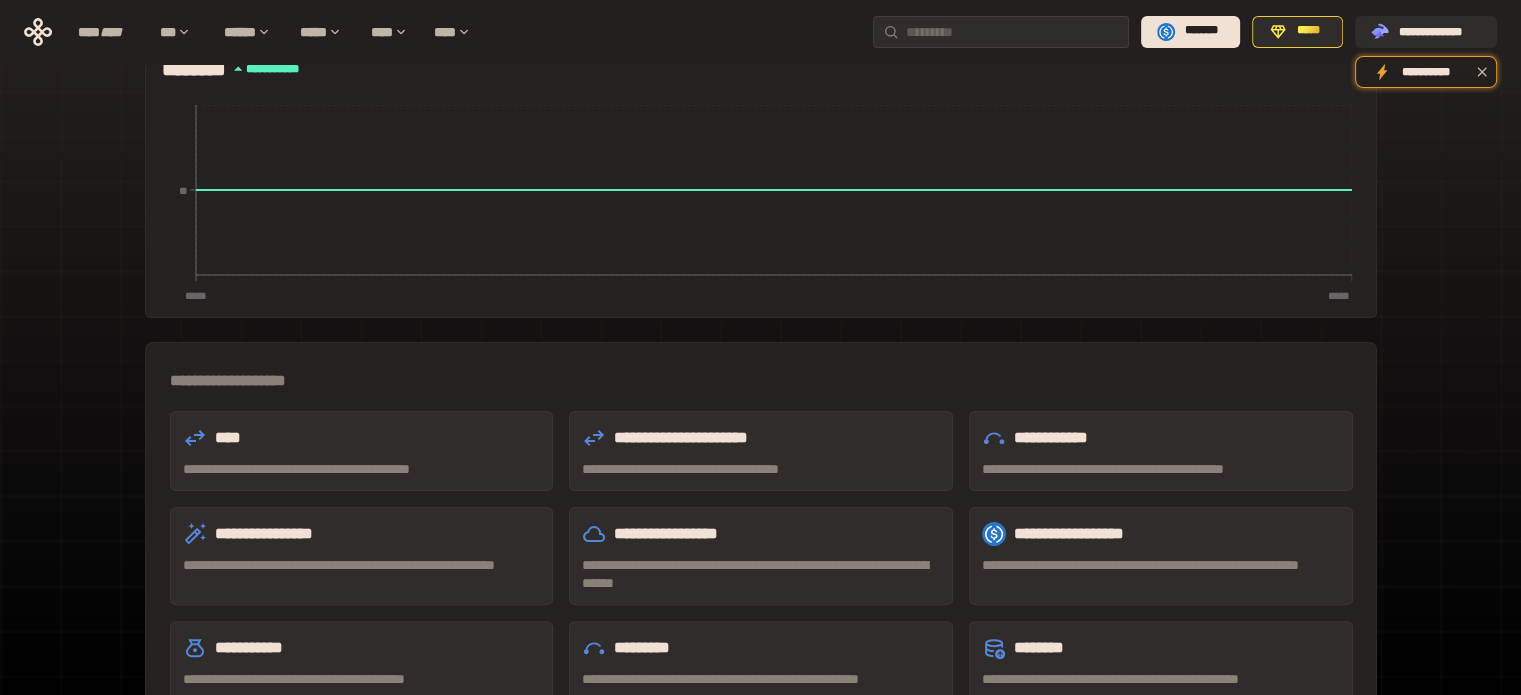click on "**********" at bounding box center (761, 381) 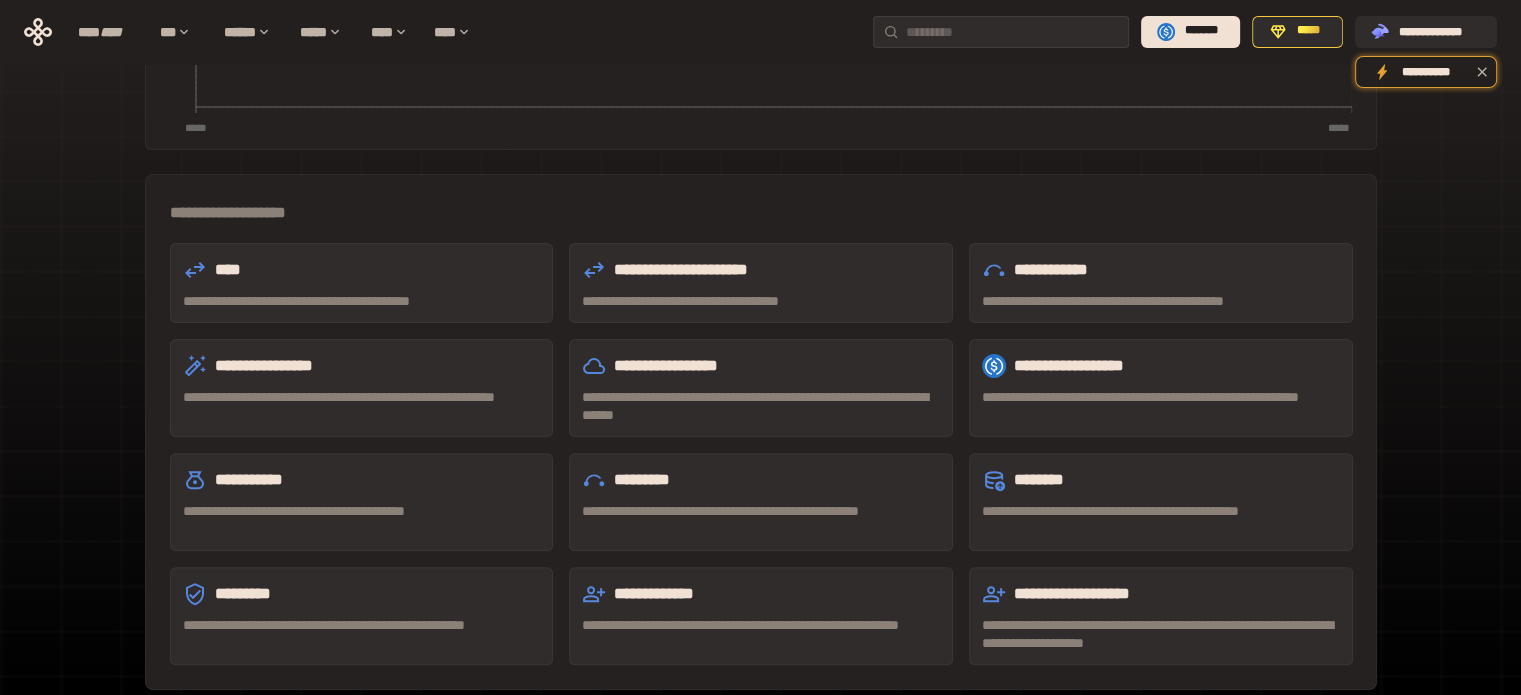 click on "**********" at bounding box center (362, 511) 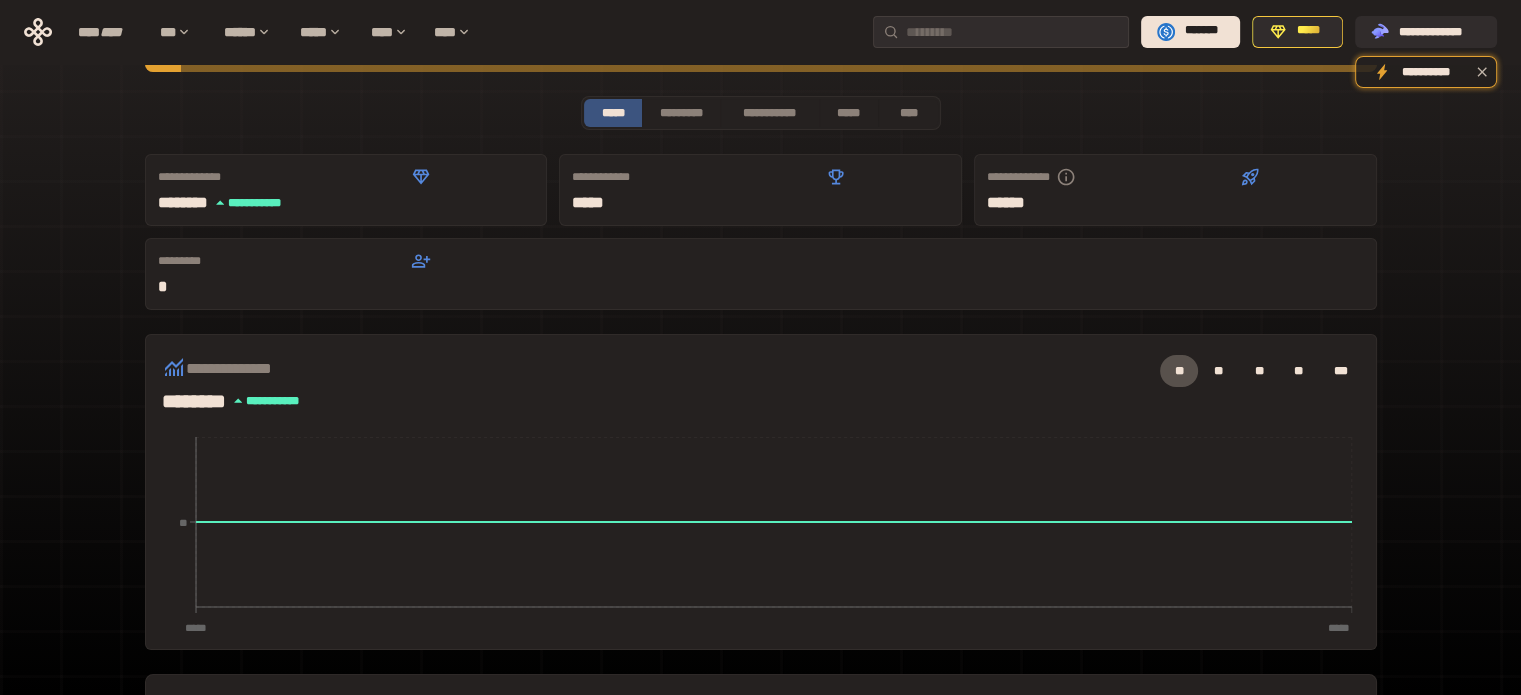 scroll, scrollTop: 0, scrollLeft: 0, axis: both 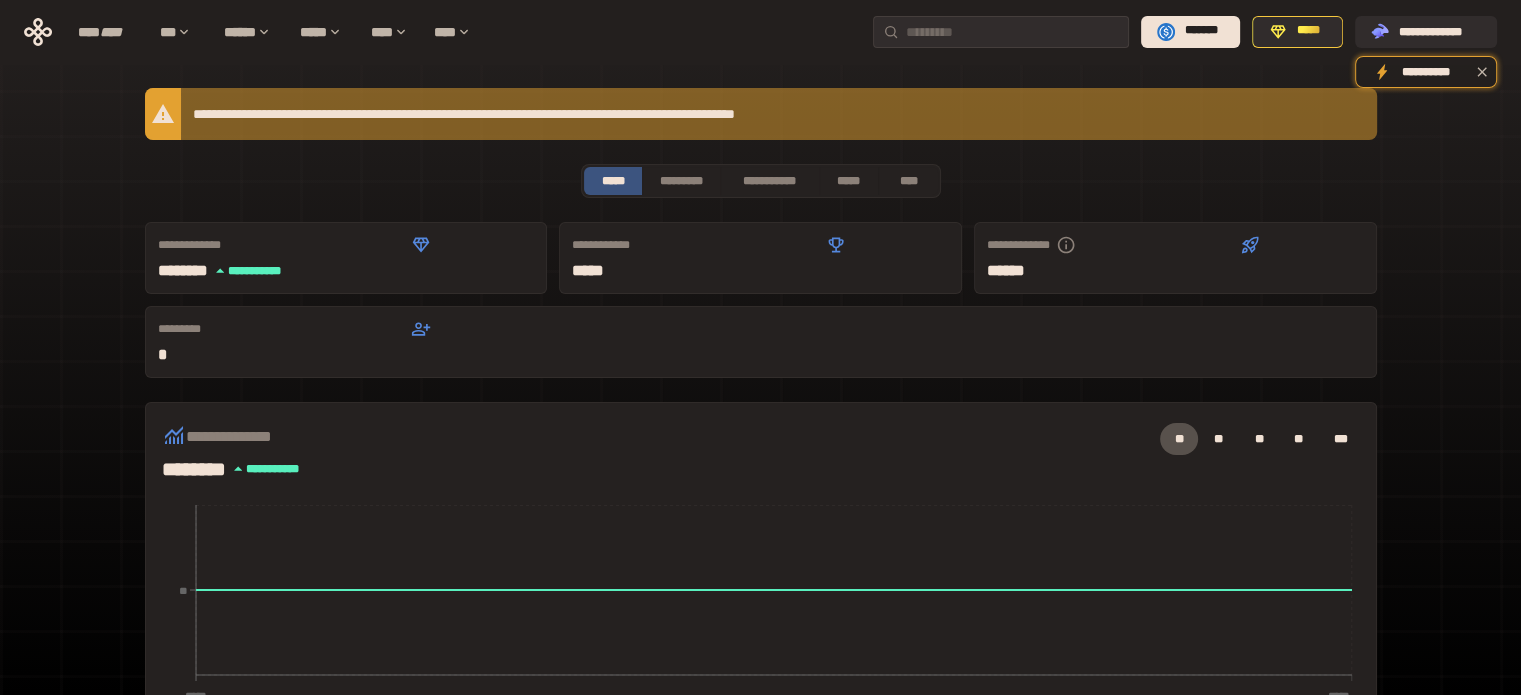 click on "**********" at bounding box center [760, 258] 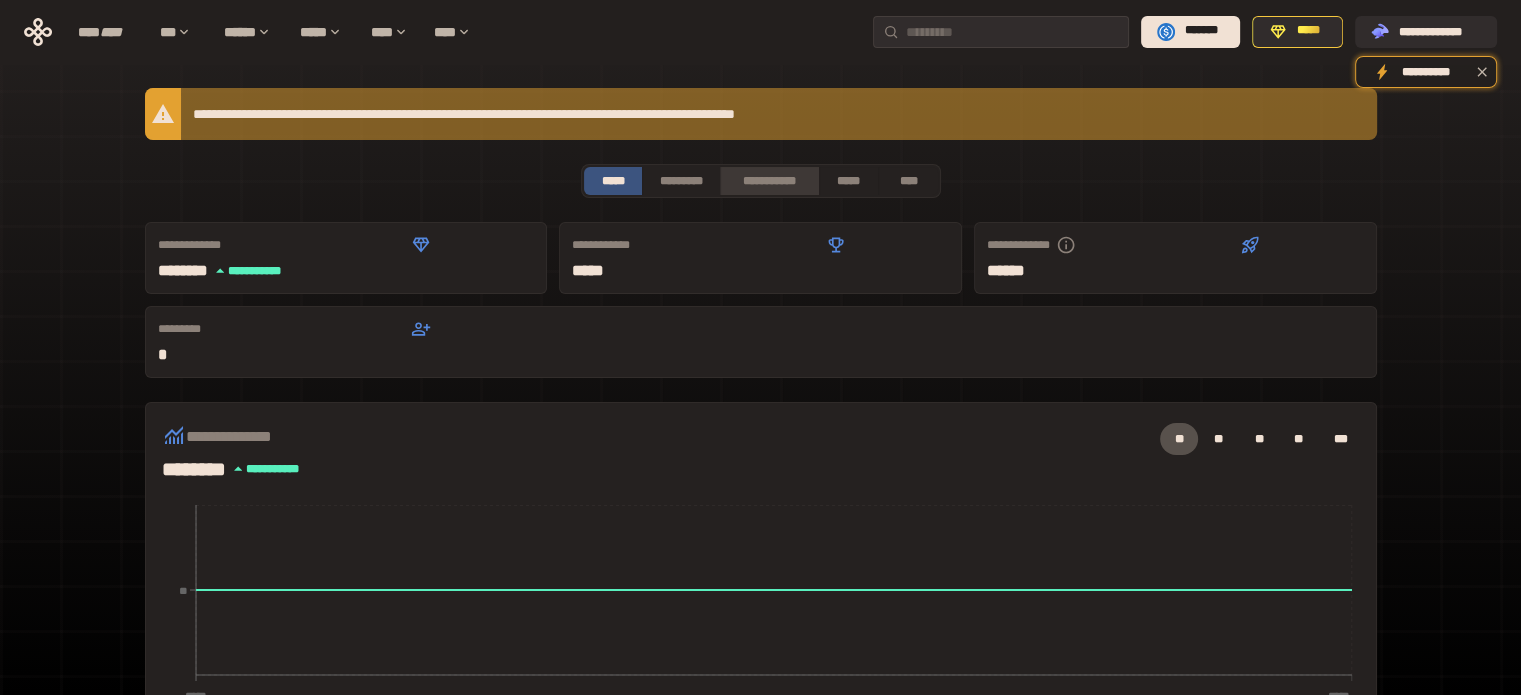 click on "**********" at bounding box center [769, 181] 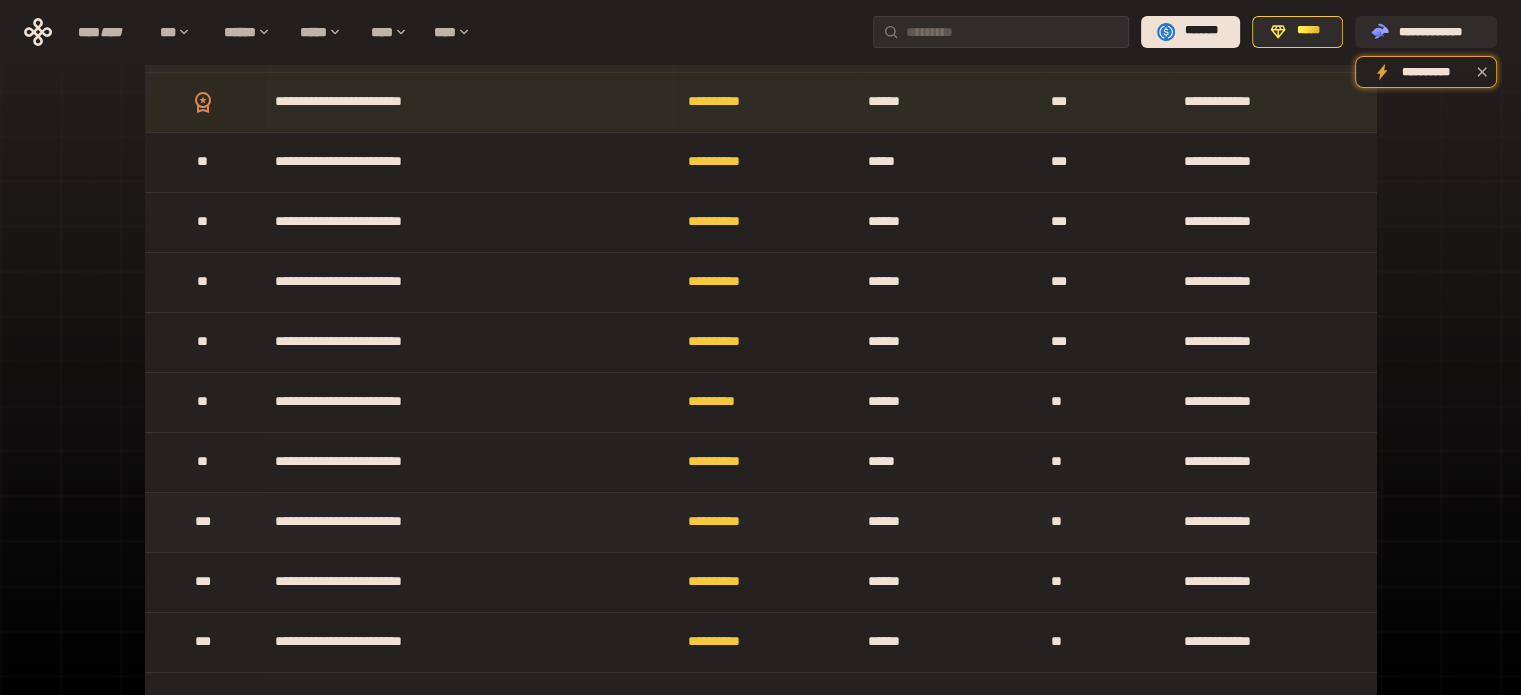 scroll, scrollTop: 500, scrollLeft: 0, axis: vertical 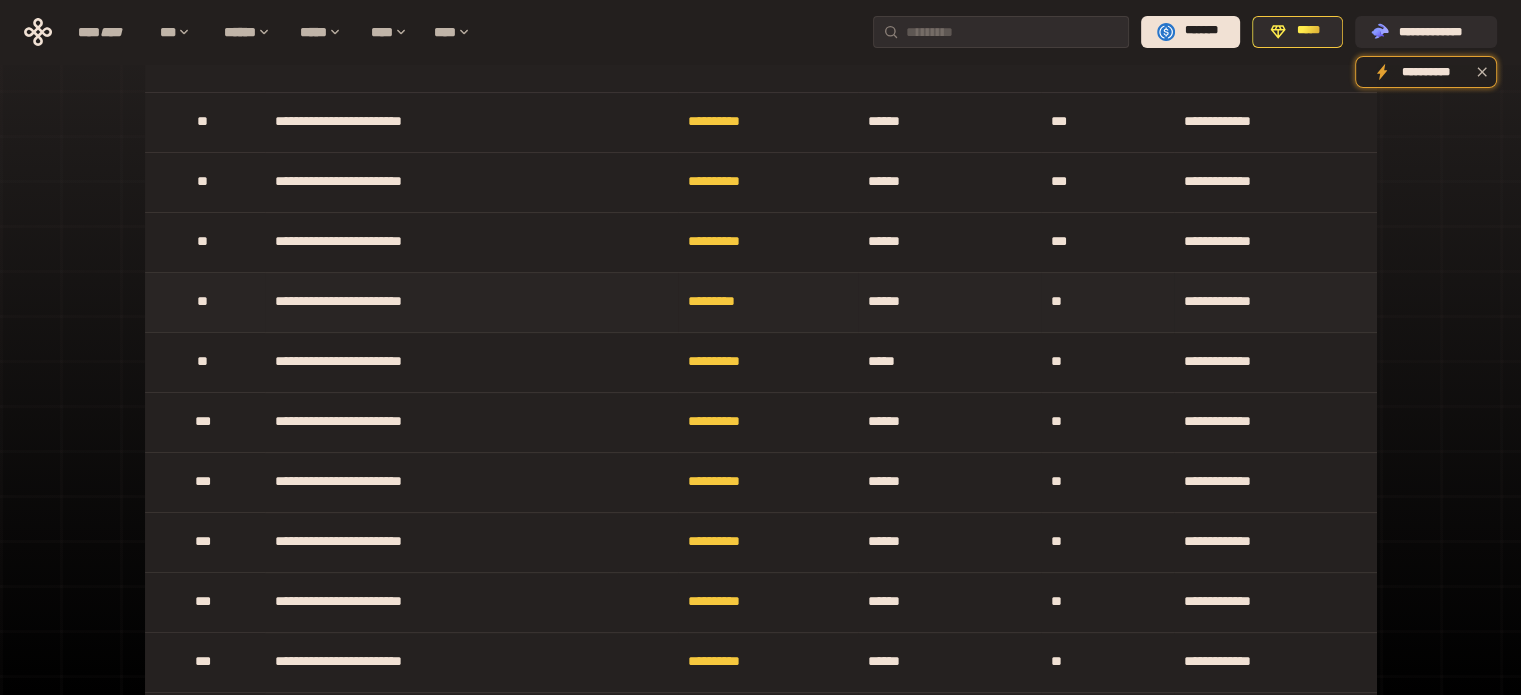 click on "*********" at bounding box center (768, 302) 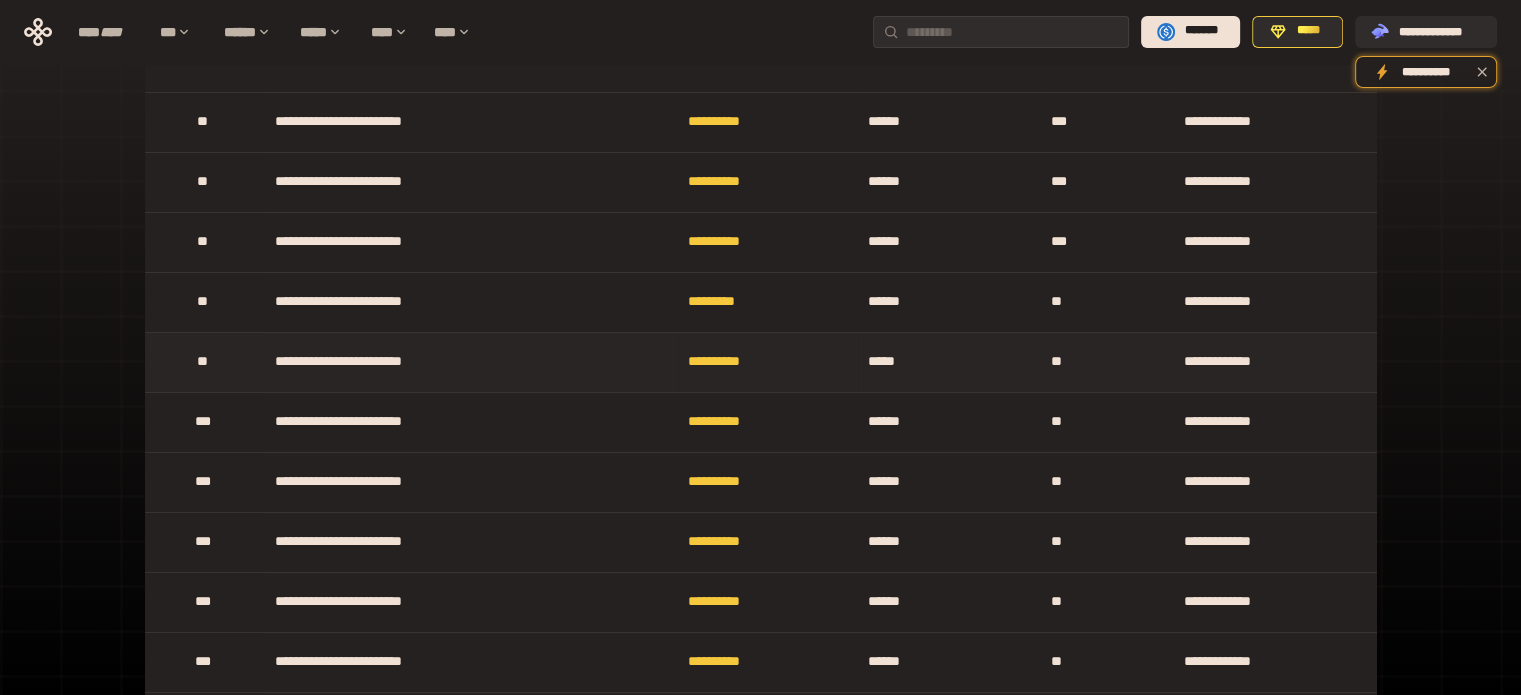 click on "**** *" at bounding box center (950, 362) 